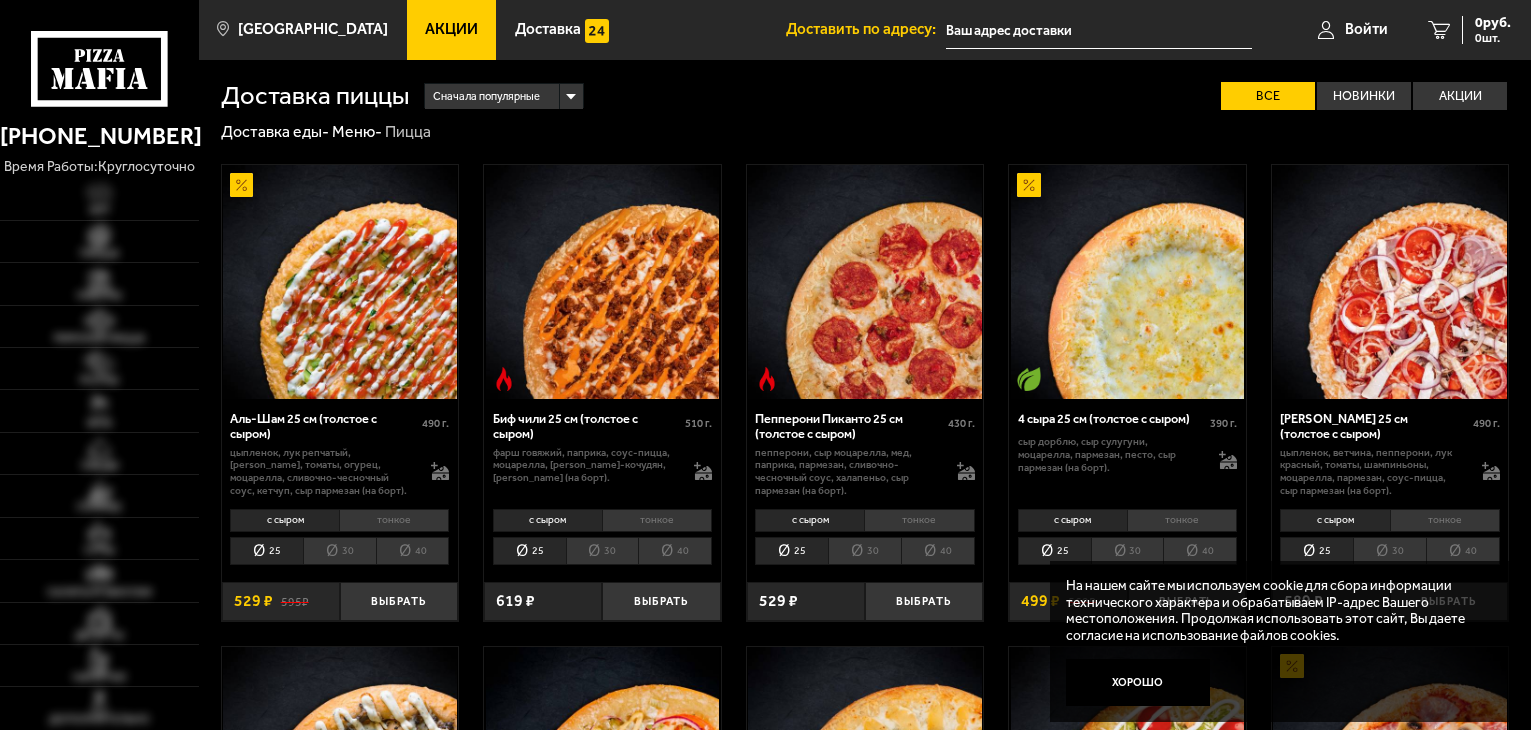 scroll, scrollTop: 0, scrollLeft: 0, axis: both 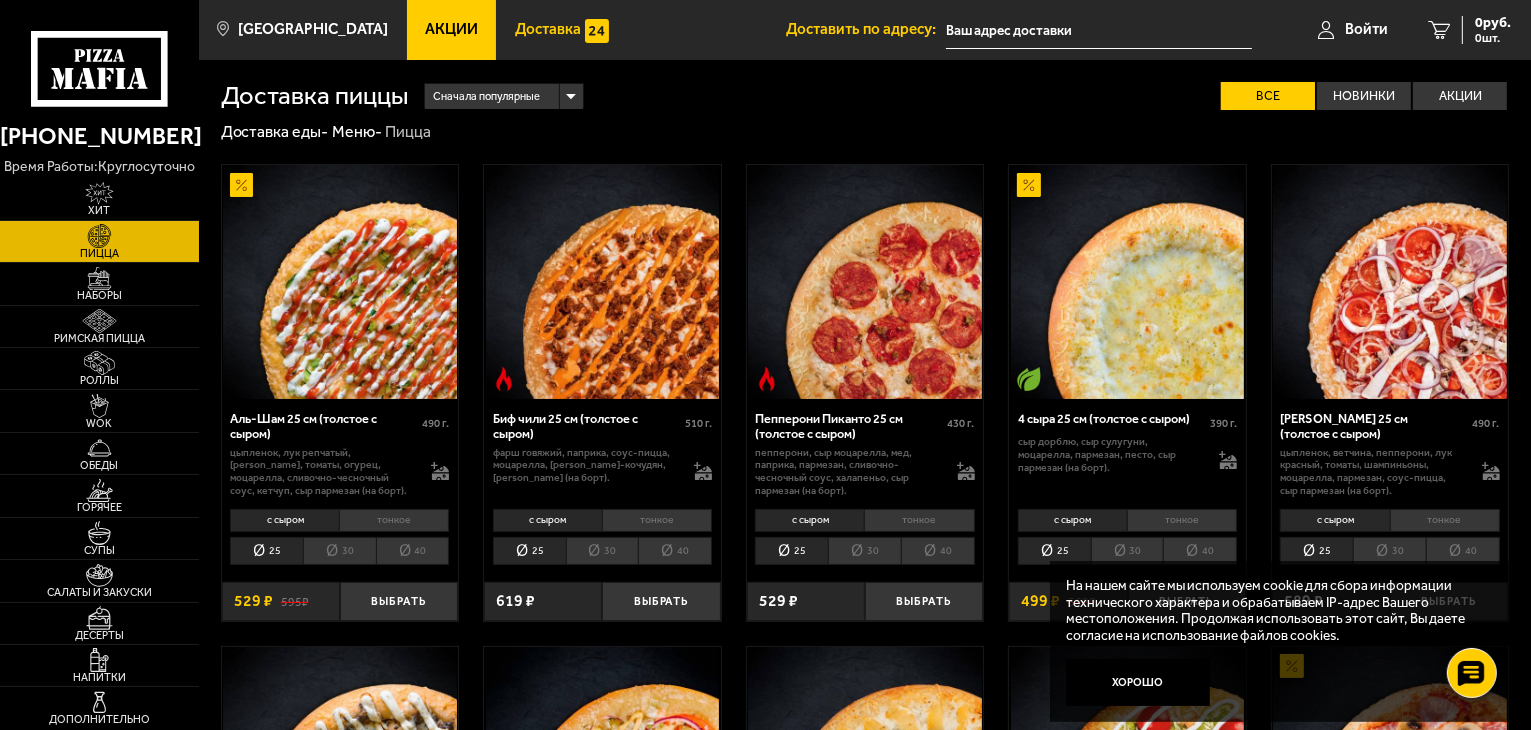 click on "Доставка" at bounding box center [548, 29] 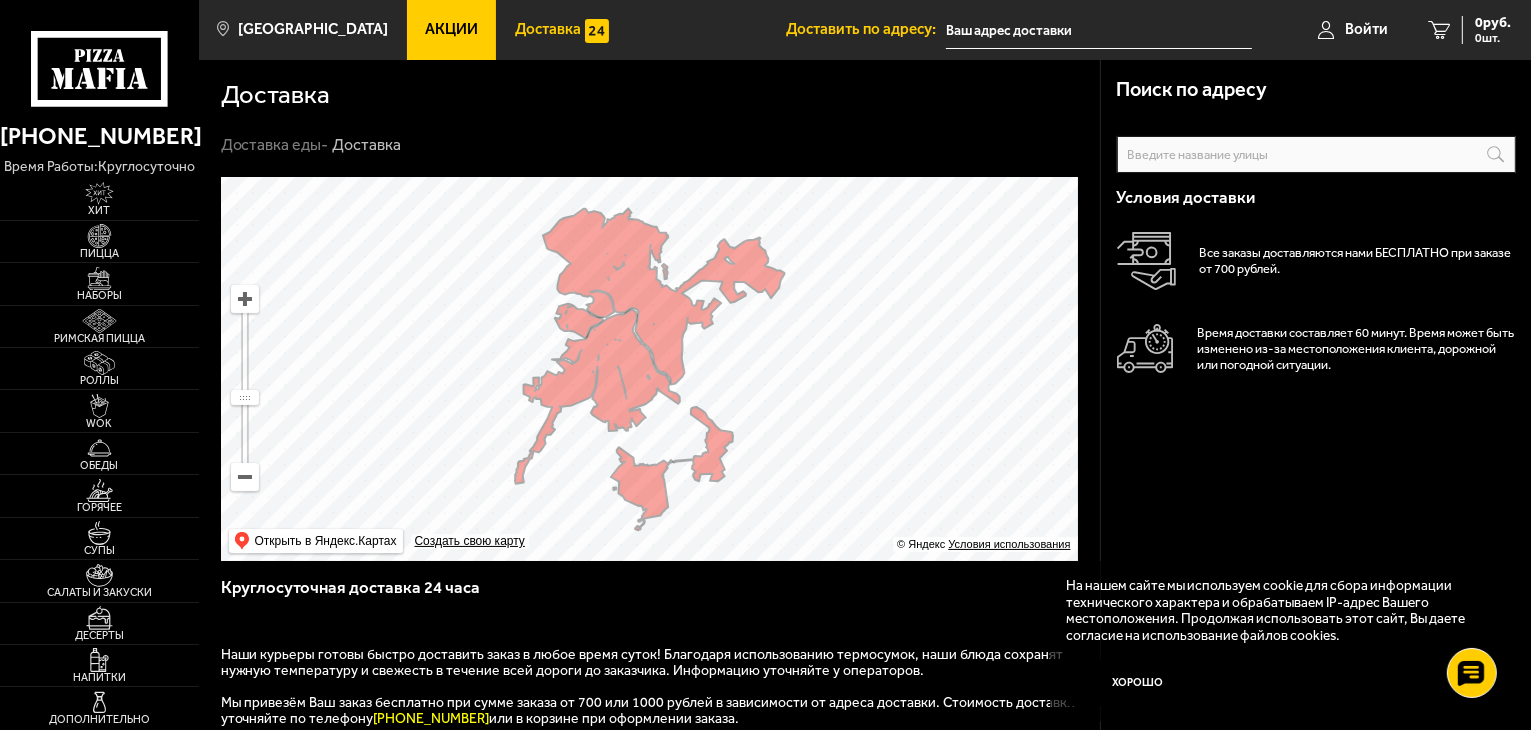 click on "Акции" at bounding box center [451, 29] 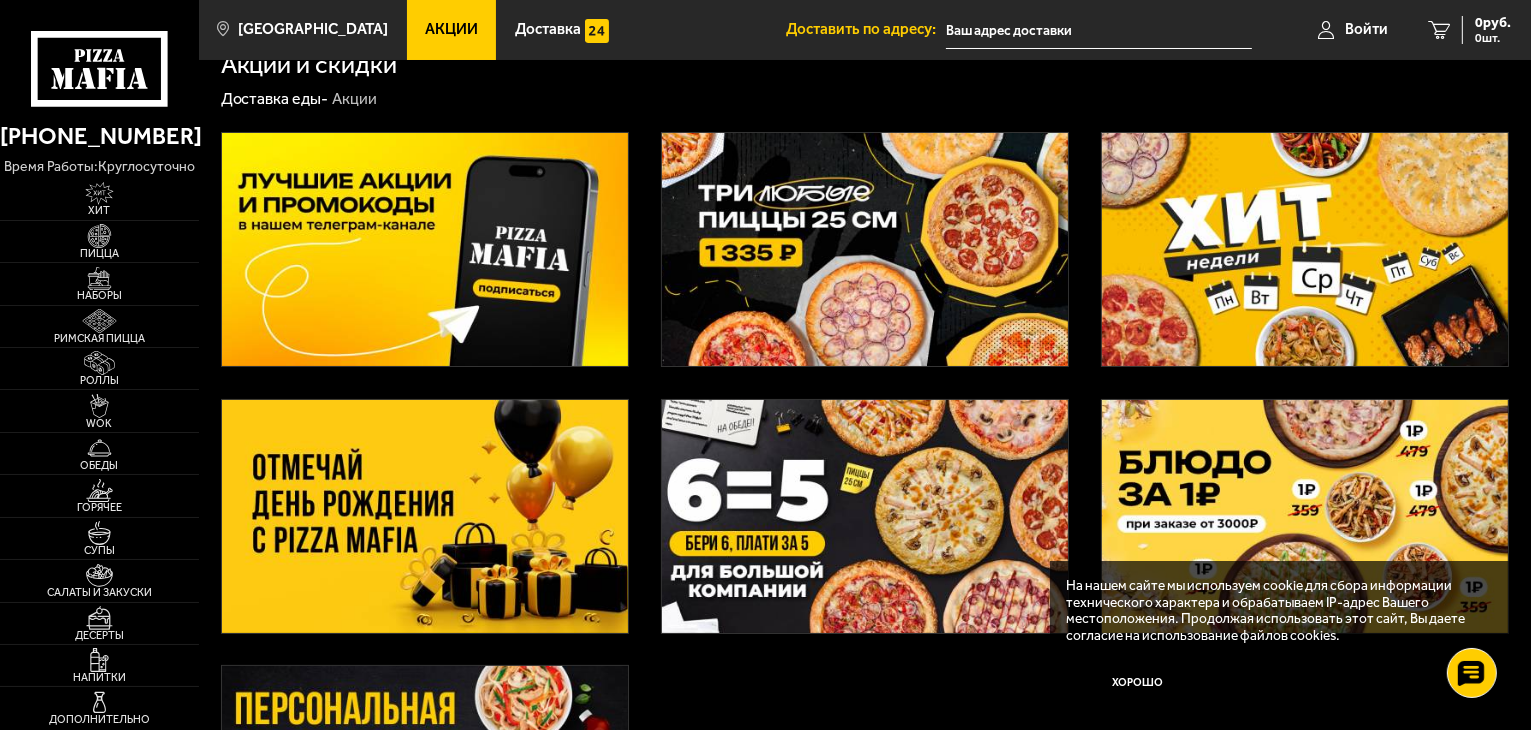 scroll, scrollTop: 0, scrollLeft: 0, axis: both 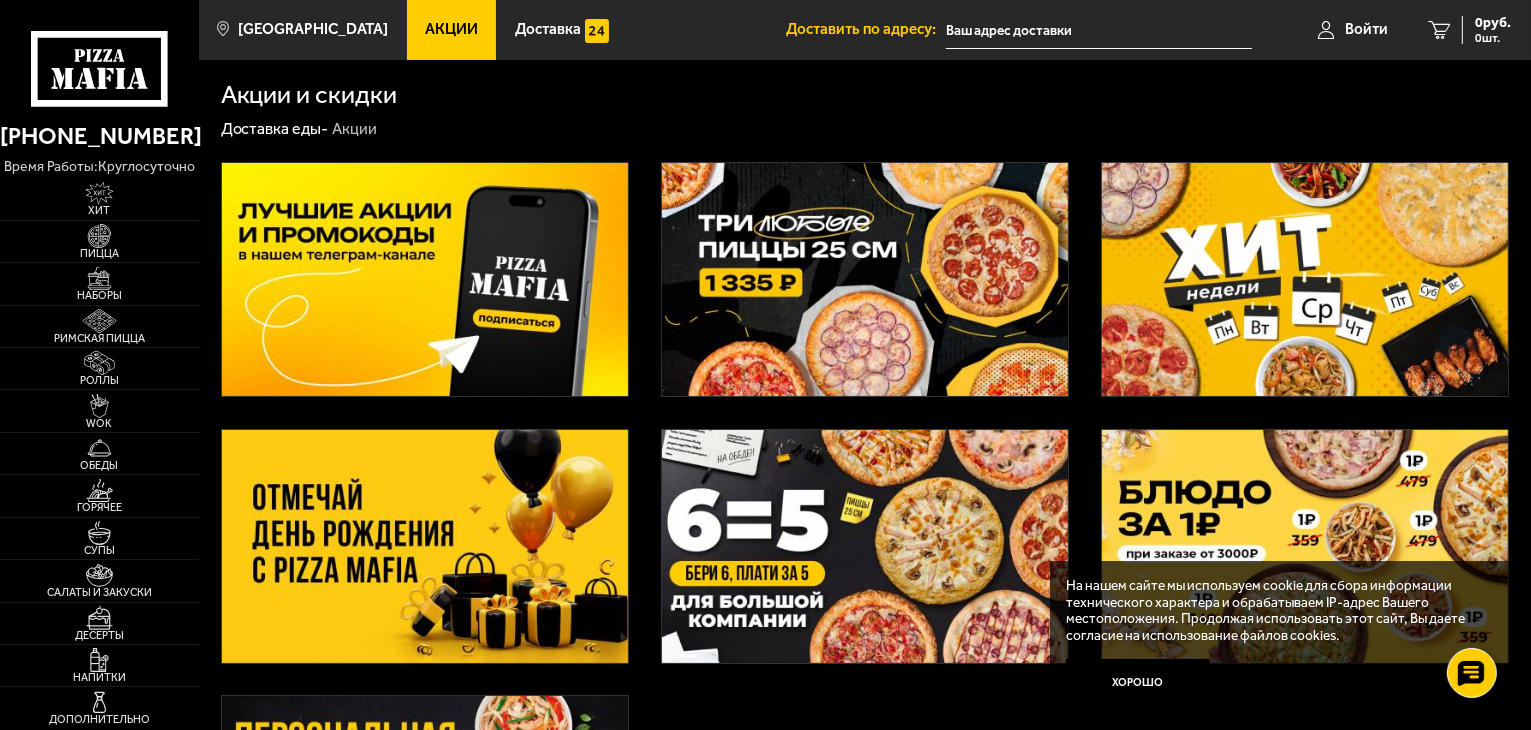 click at bounding box center [865, 279] 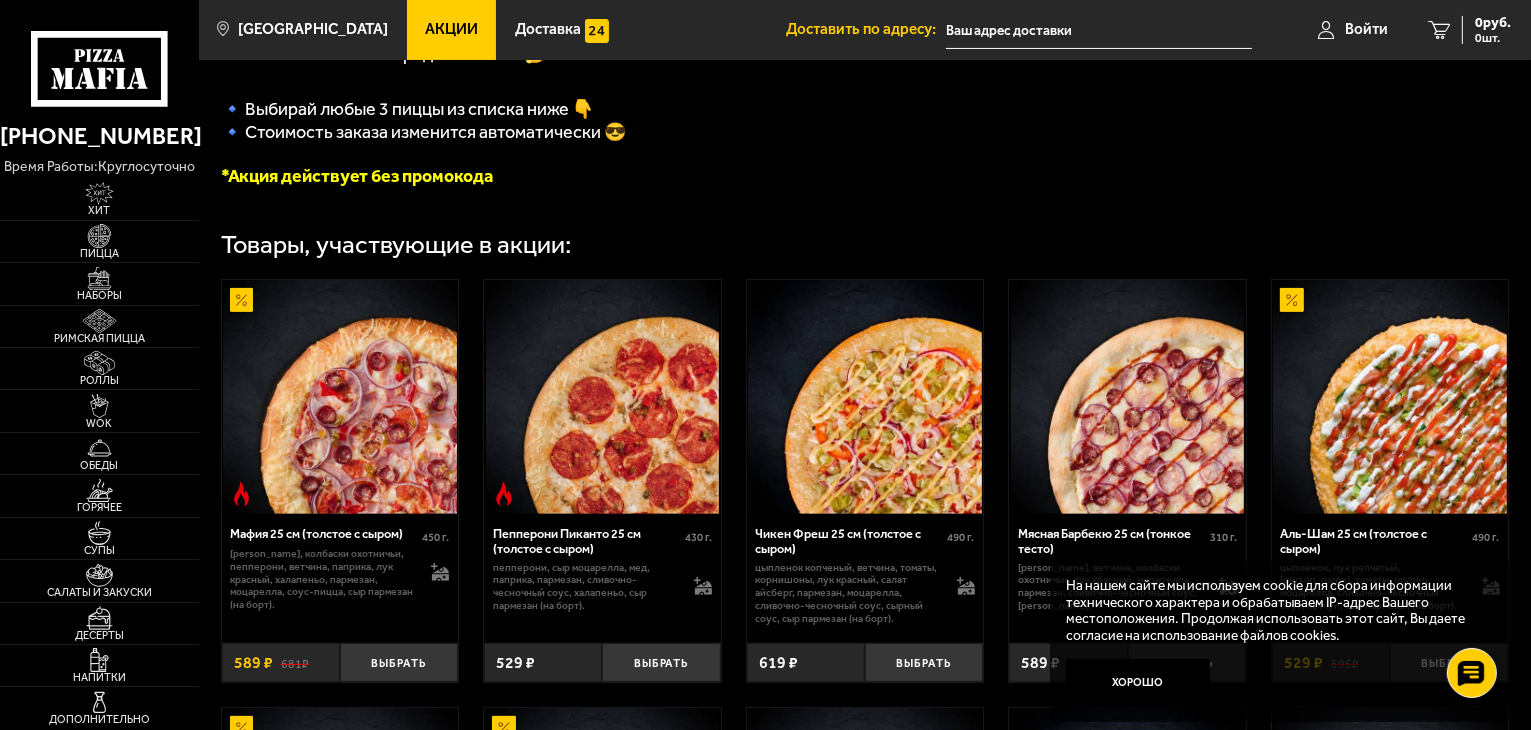 scroll, scrollTop: 600, scrollLeft: 0, axis: vertical 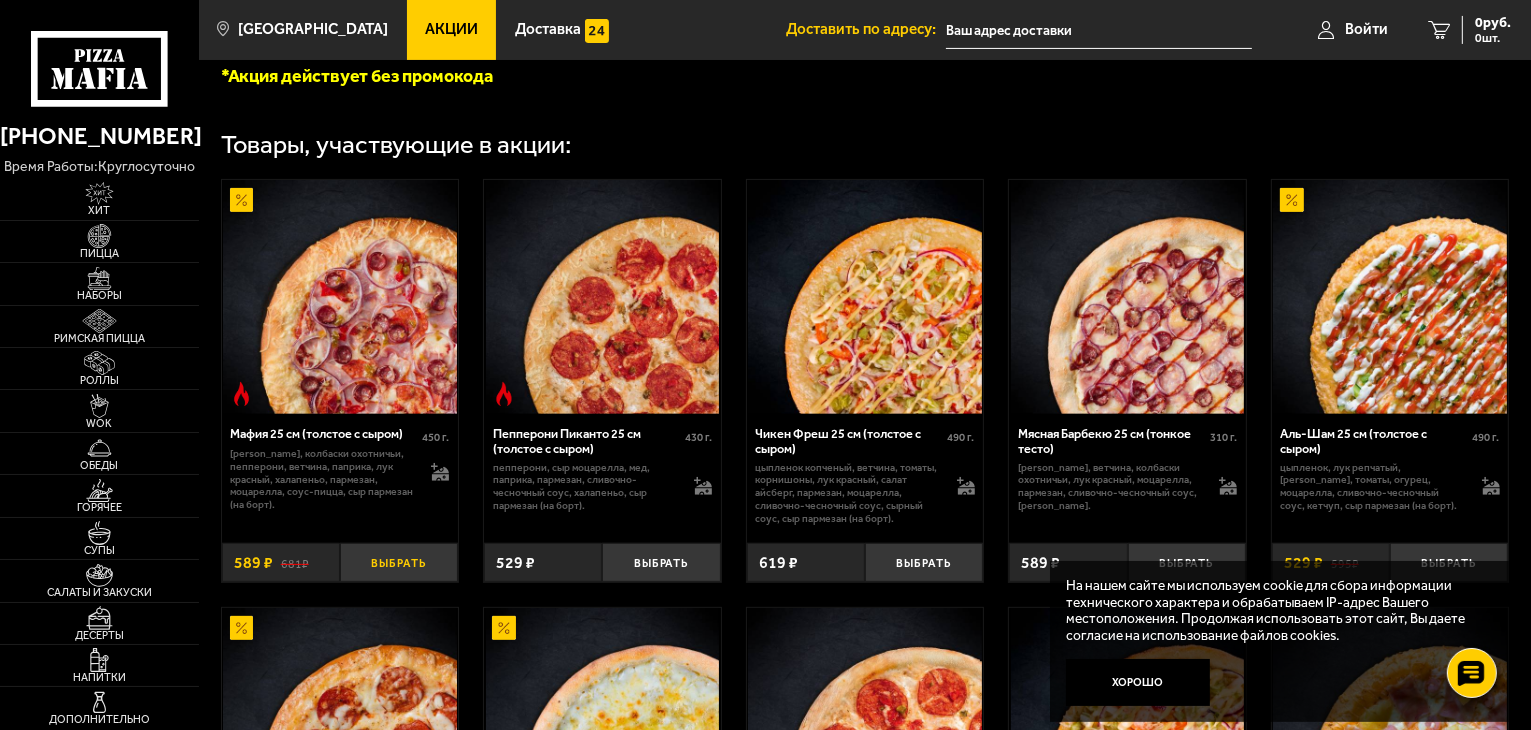 click on "Выбрать" at bounding box center (399, 562) 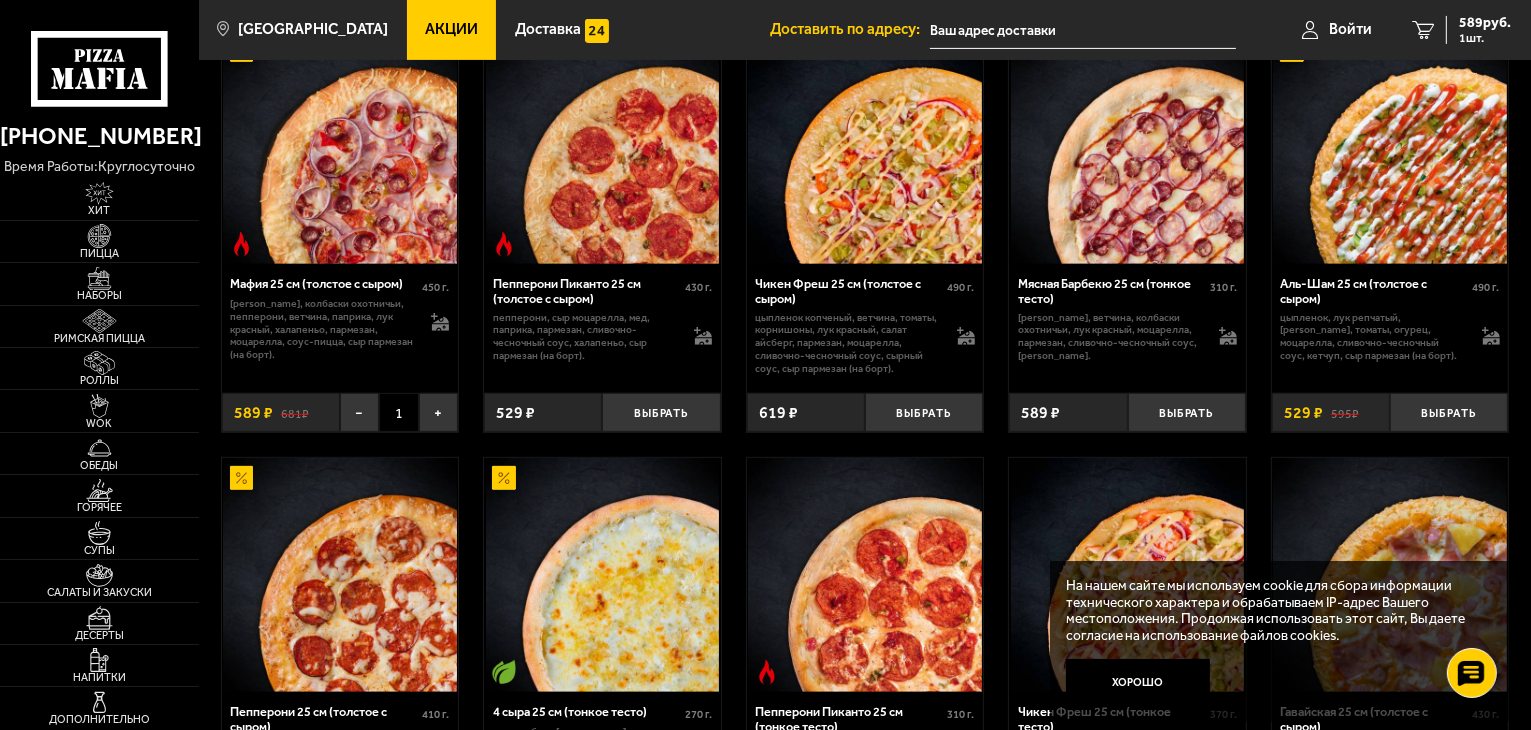 scroll, scrollTop: 800, scrollLeft: 0, axis: vertical 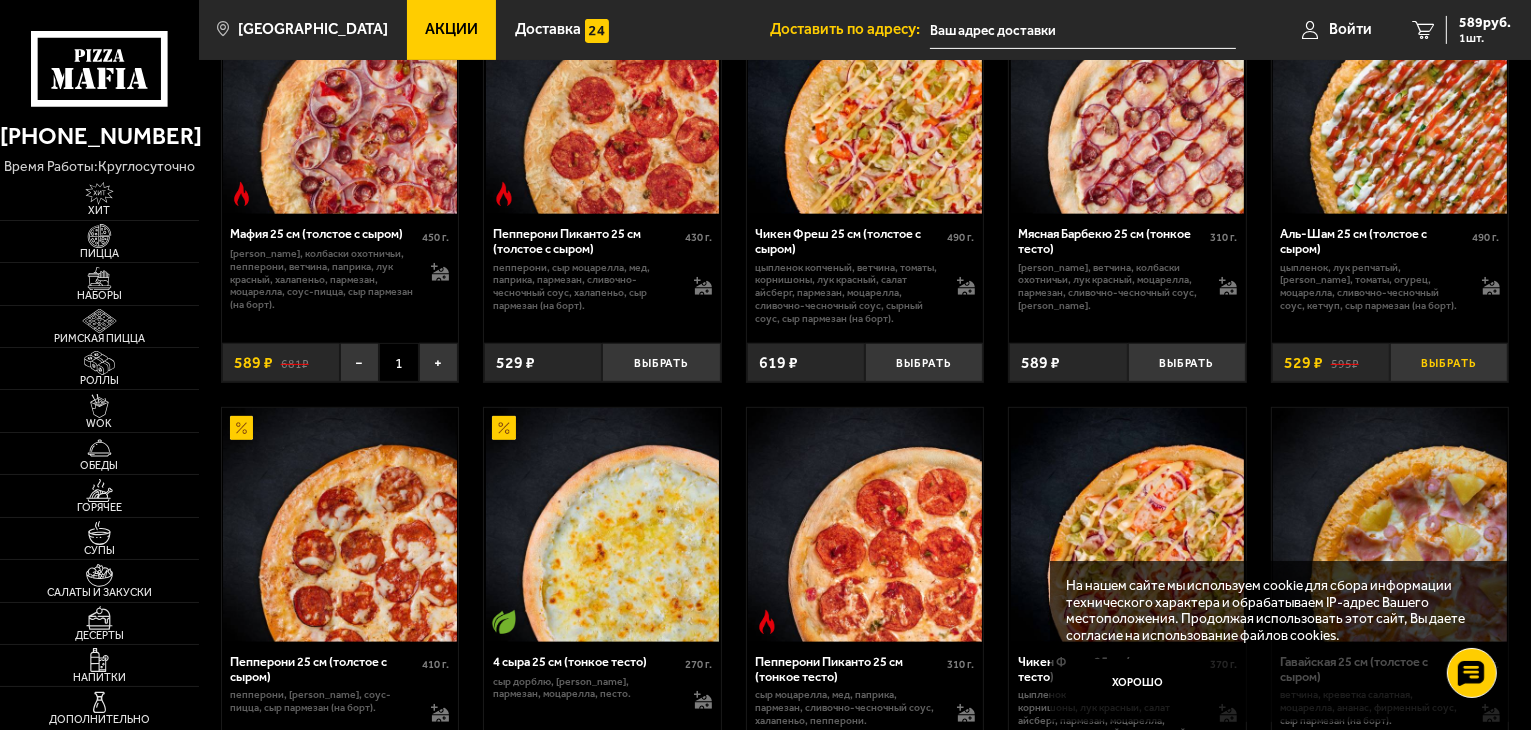 click on "Выбрать" at bounding box center [1449, 362] 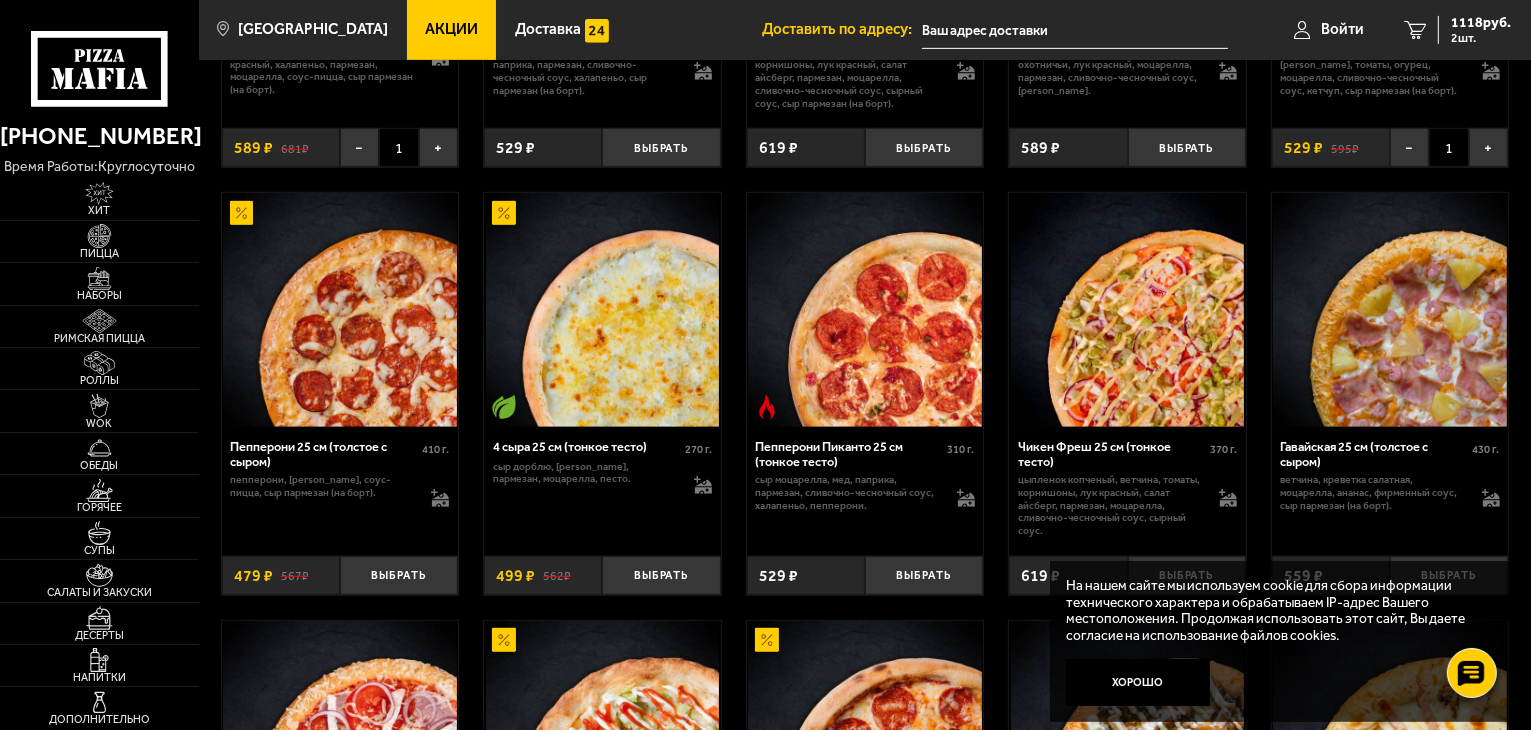 scroll, scrollTop: 1100, scrollLeft: 0, axis: vertical 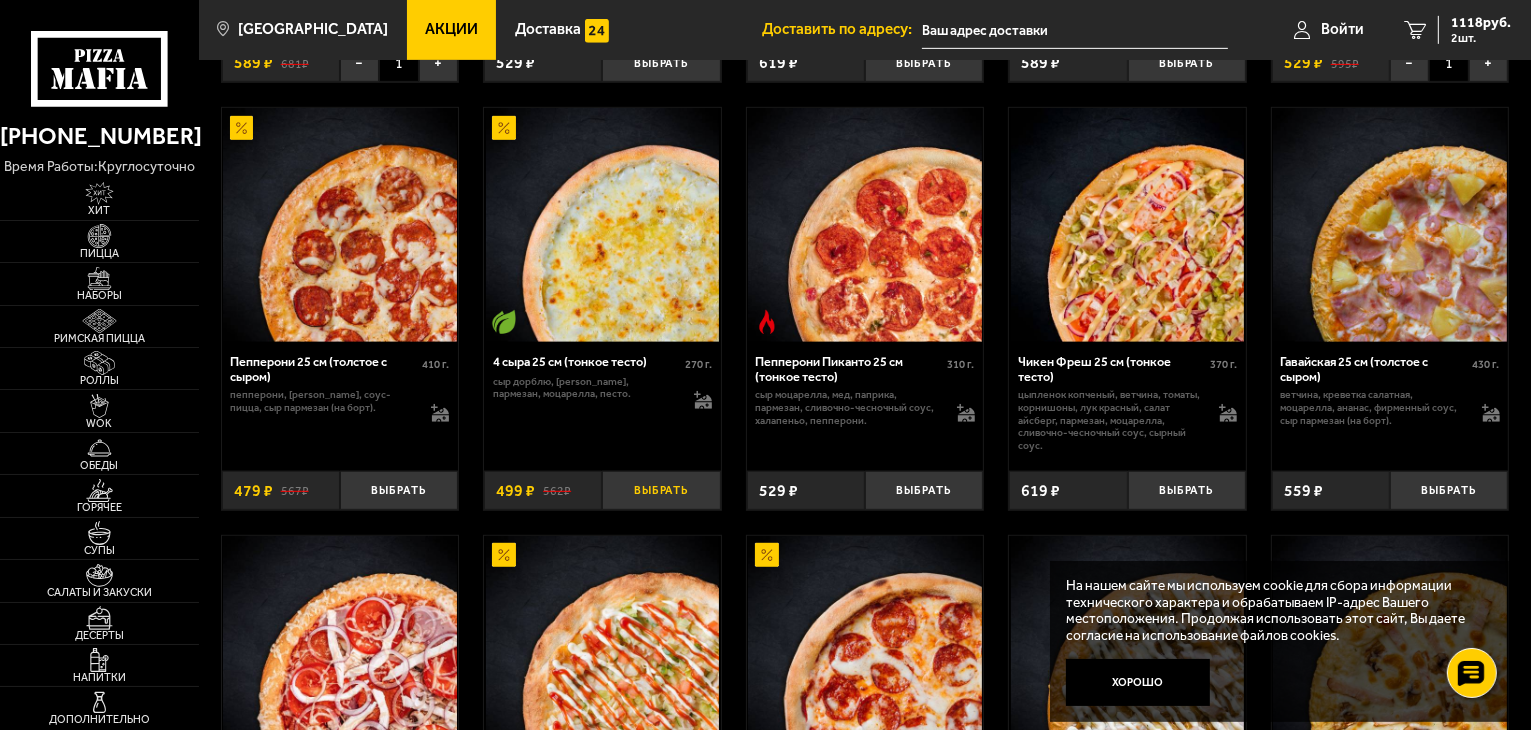 click on "Выбрать" at bounding box center (661, 490) 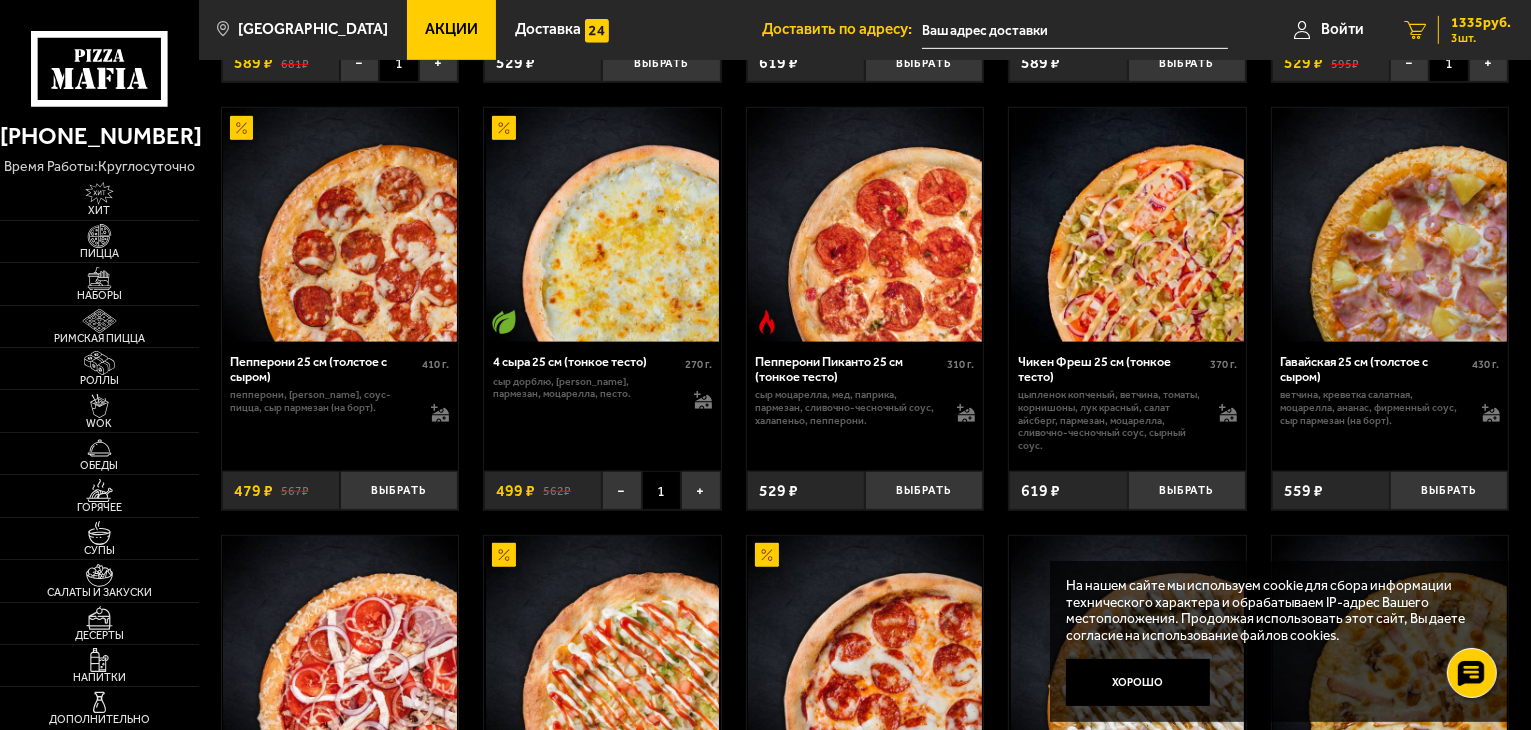 click on "3  шт." at bounding box center (1481, 38) 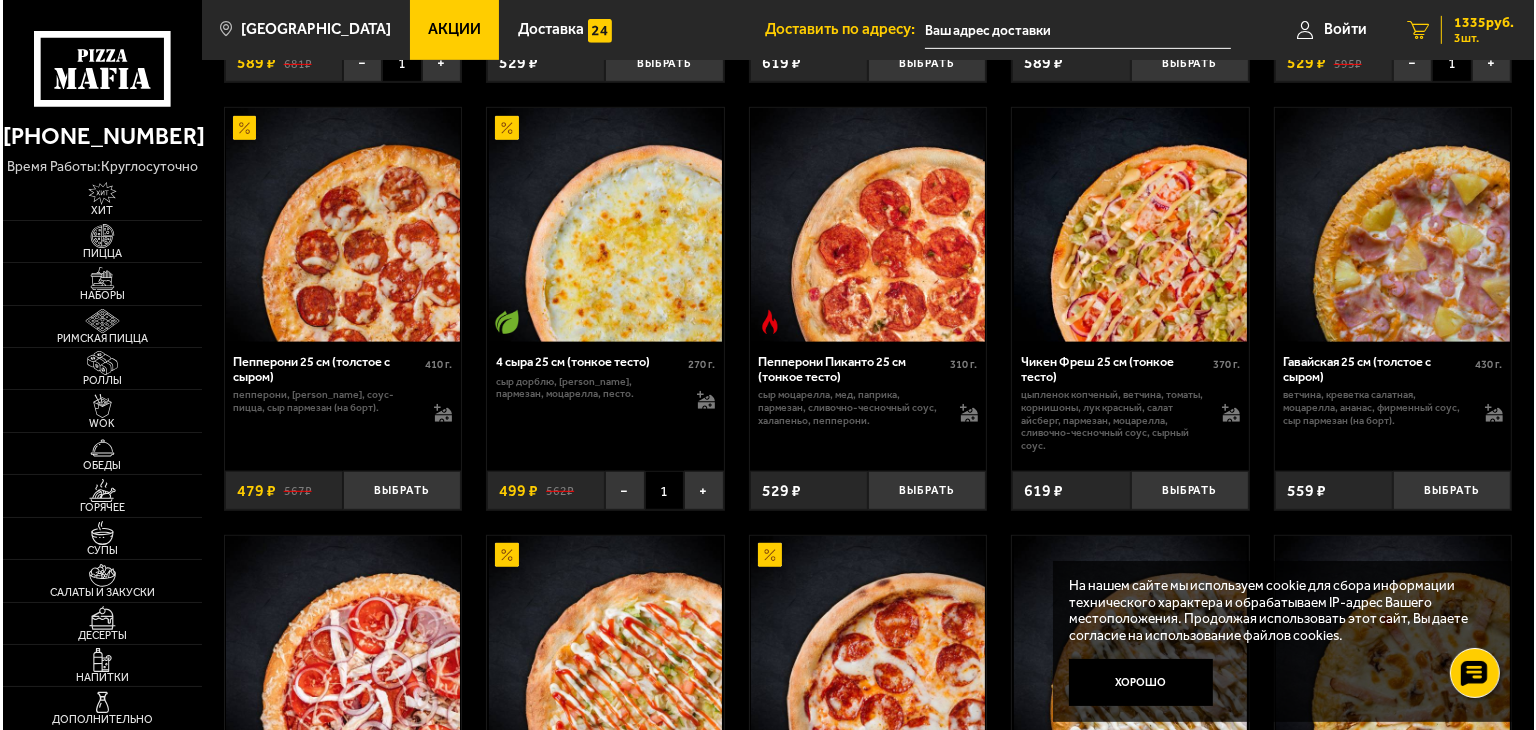 scroll, scrollTop: 0, scrollLeft: 0, axis: both 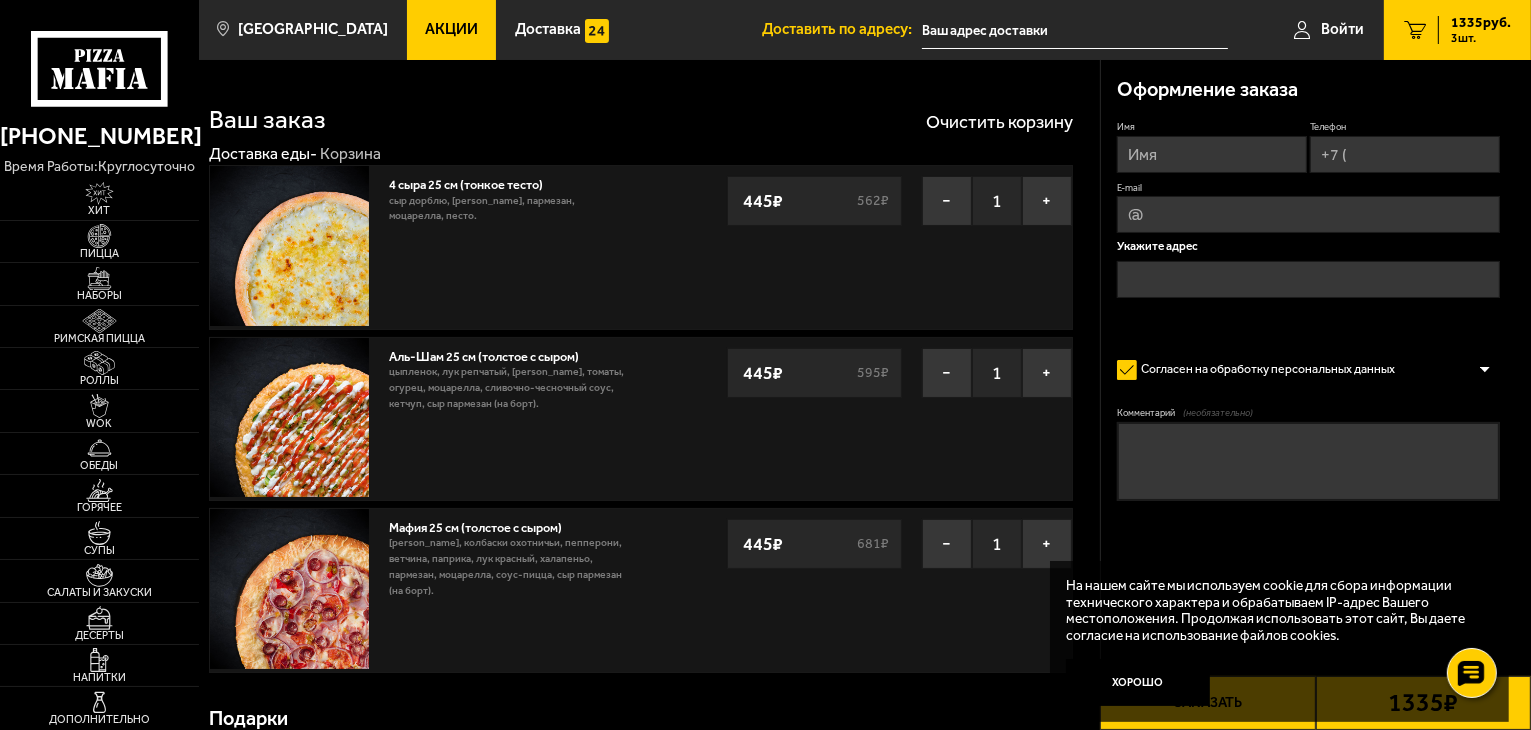 click on "Имя" at bounding box center [1212, 154] 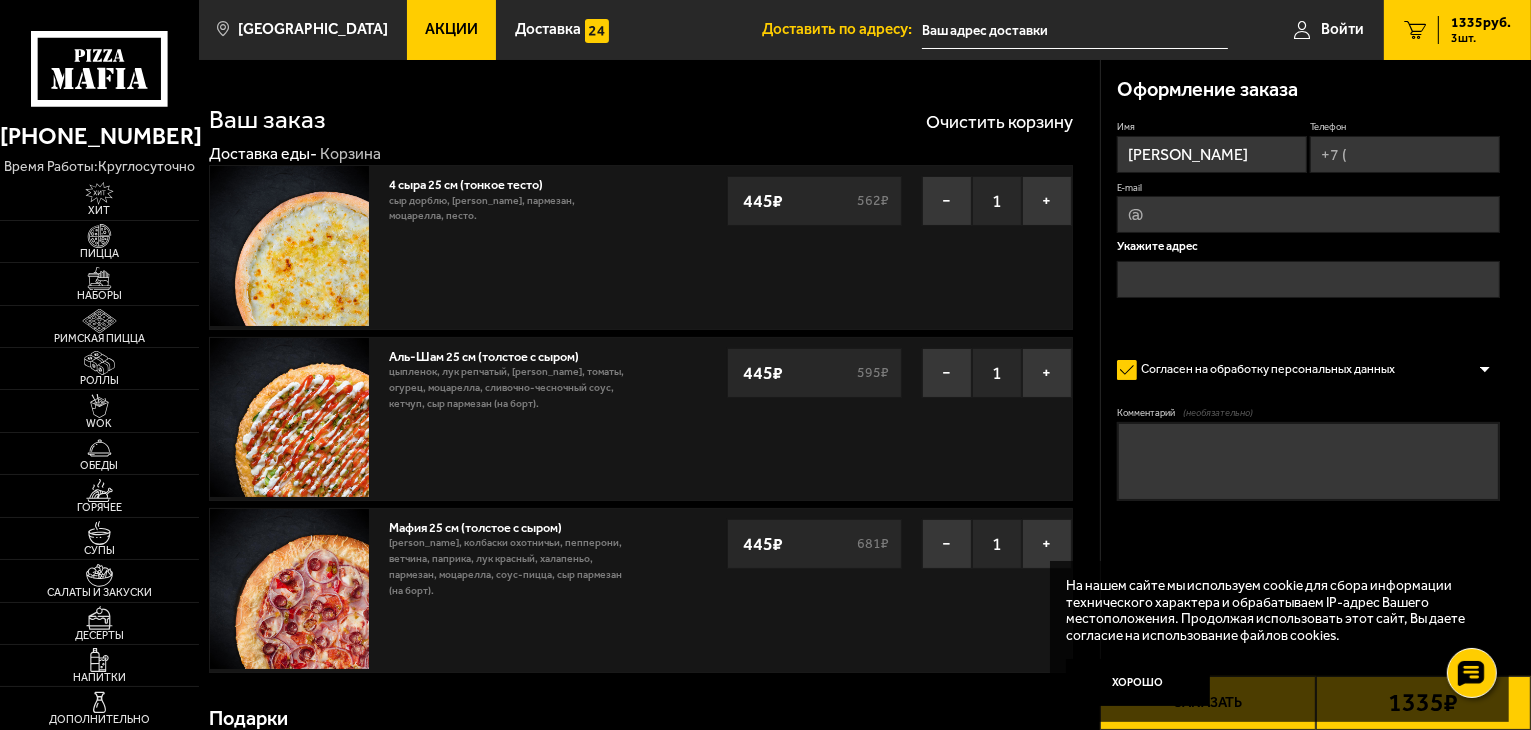 type on "[PERSON_NAME]" 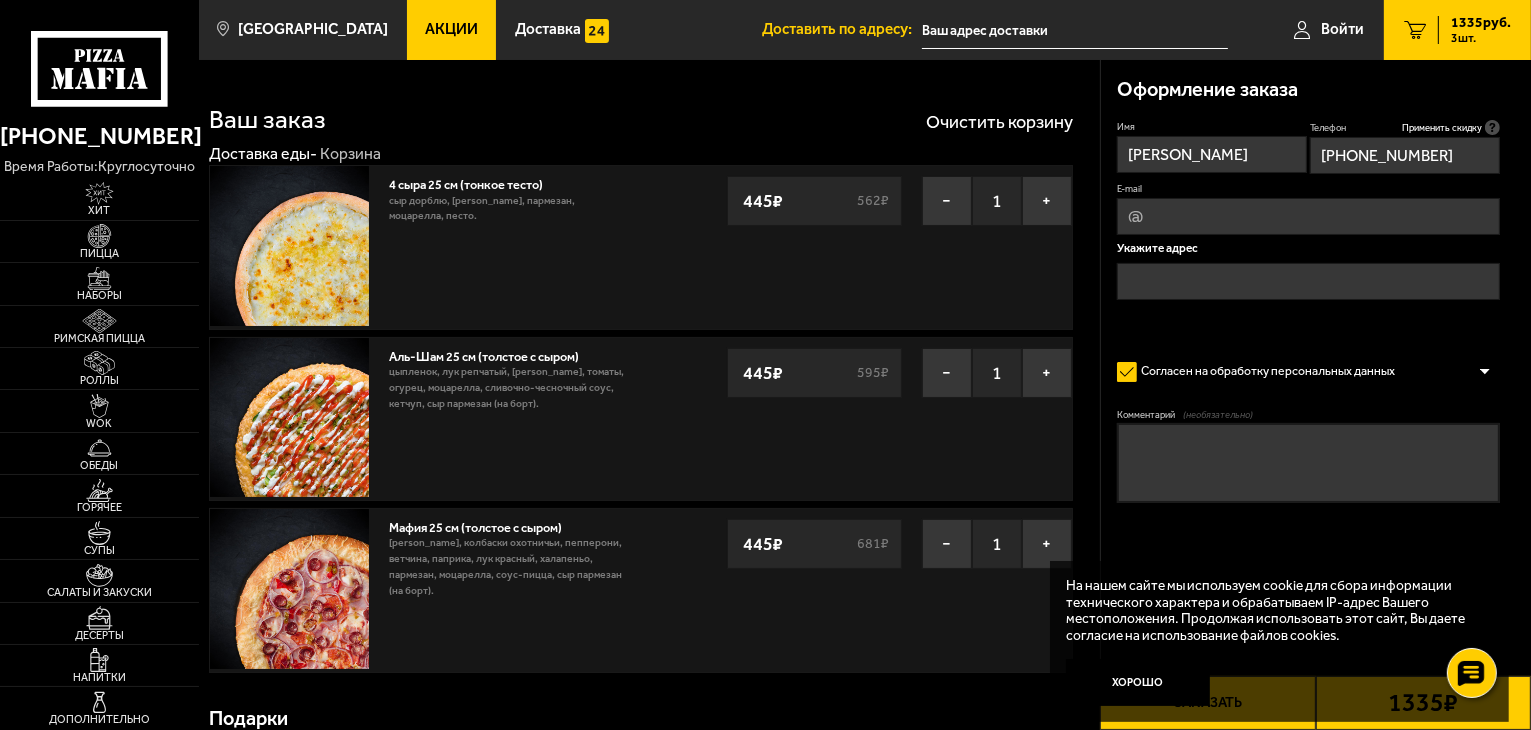 type on "[PHONE_NUMBER]" 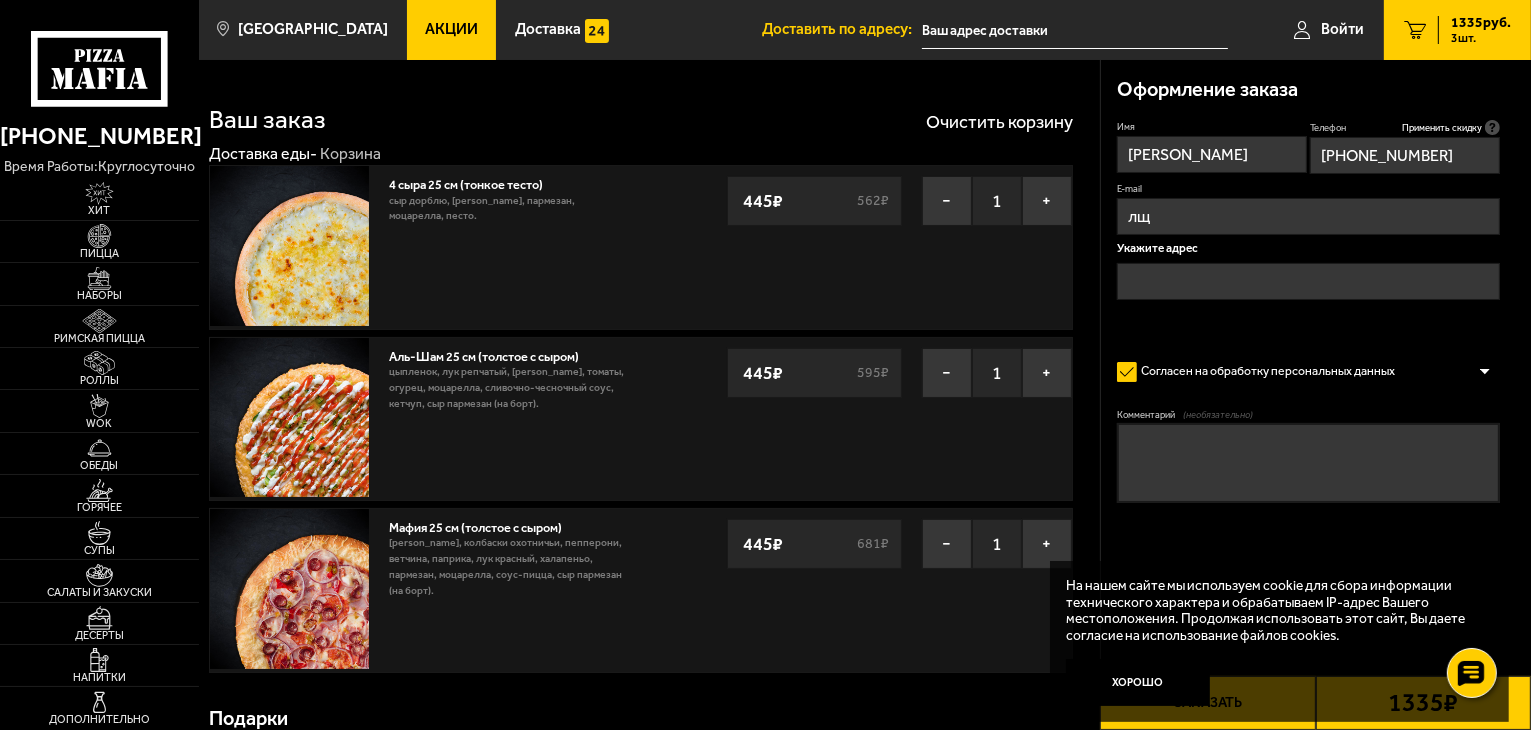 type on "л" 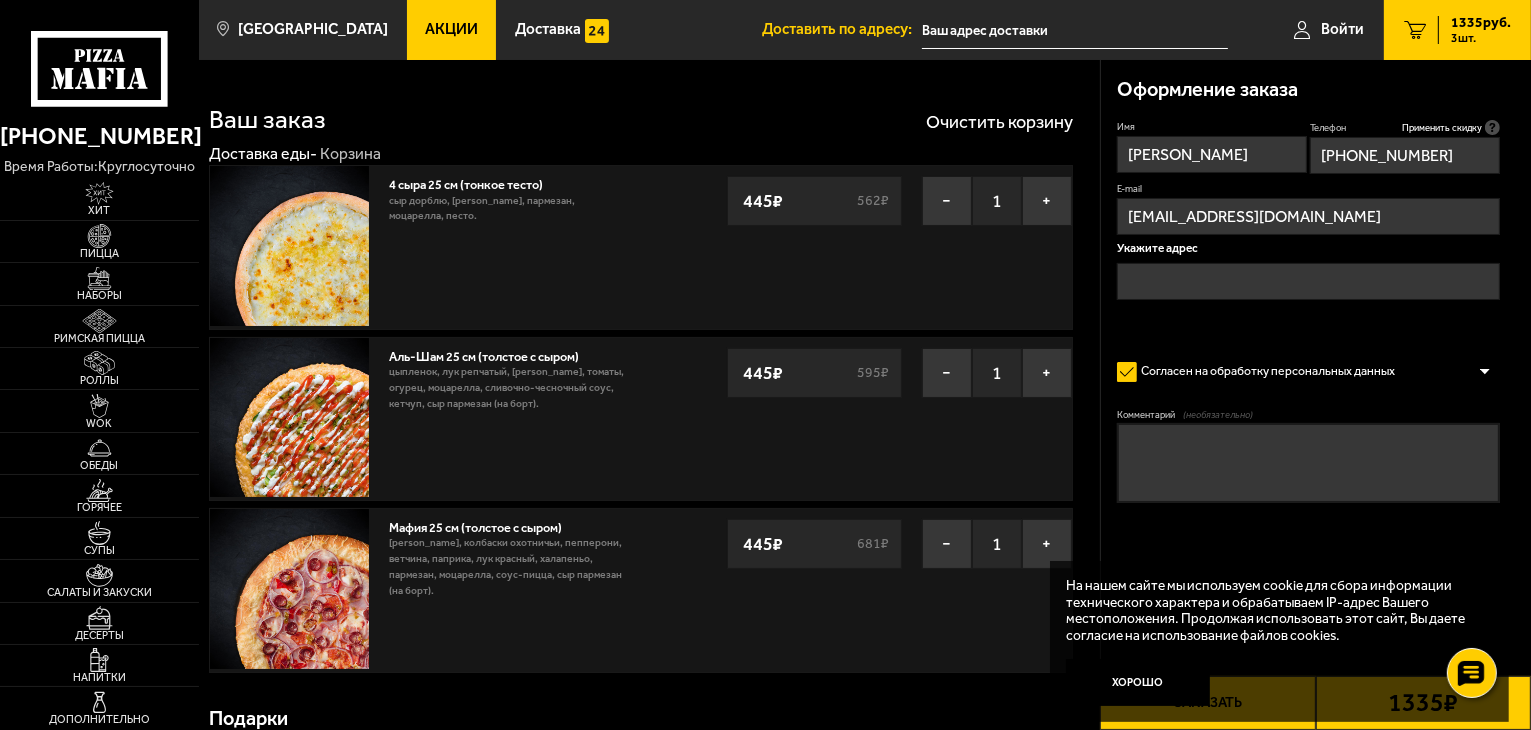type on "[EMAIL_ADDRESS][DOMAIN_NAME]" 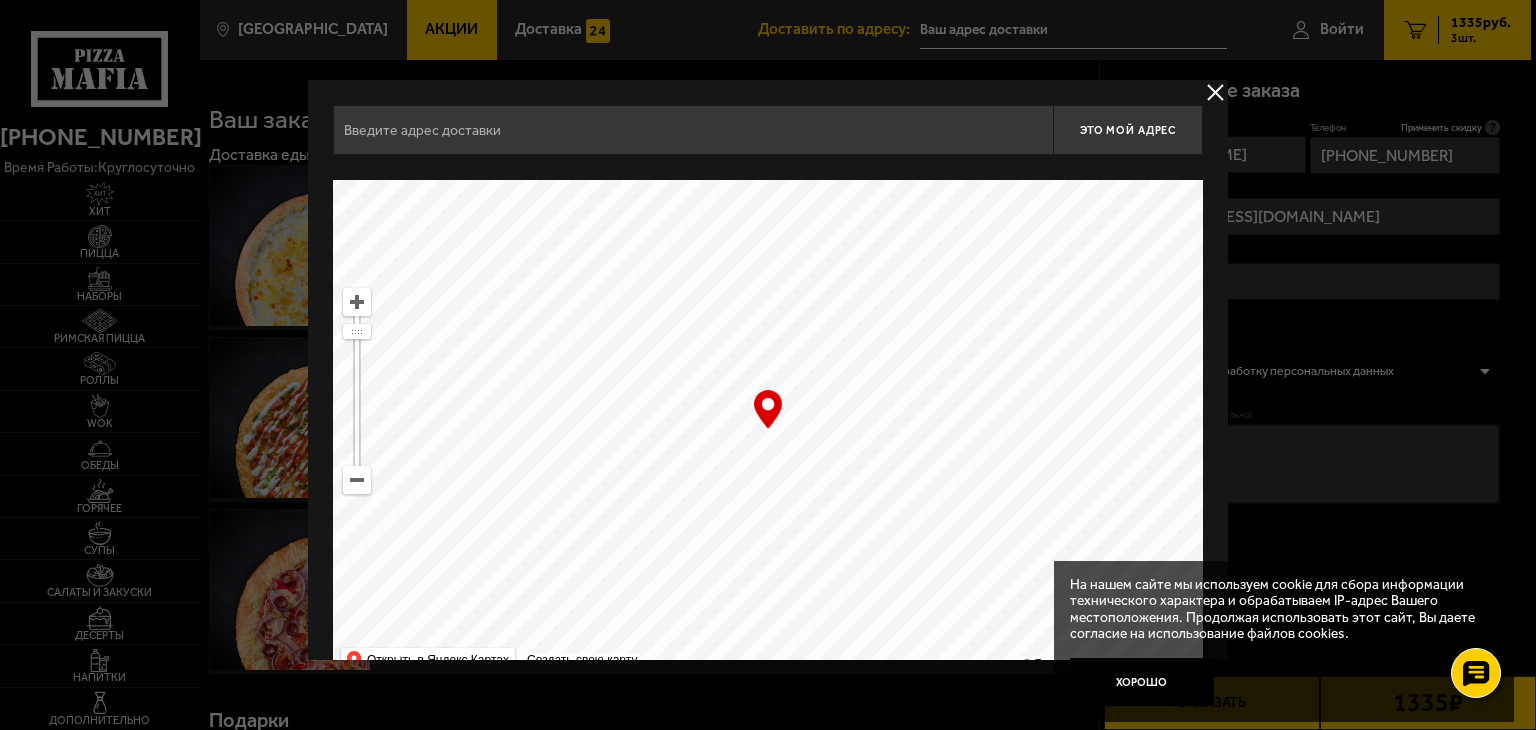 click at bounding box center (693, 130) 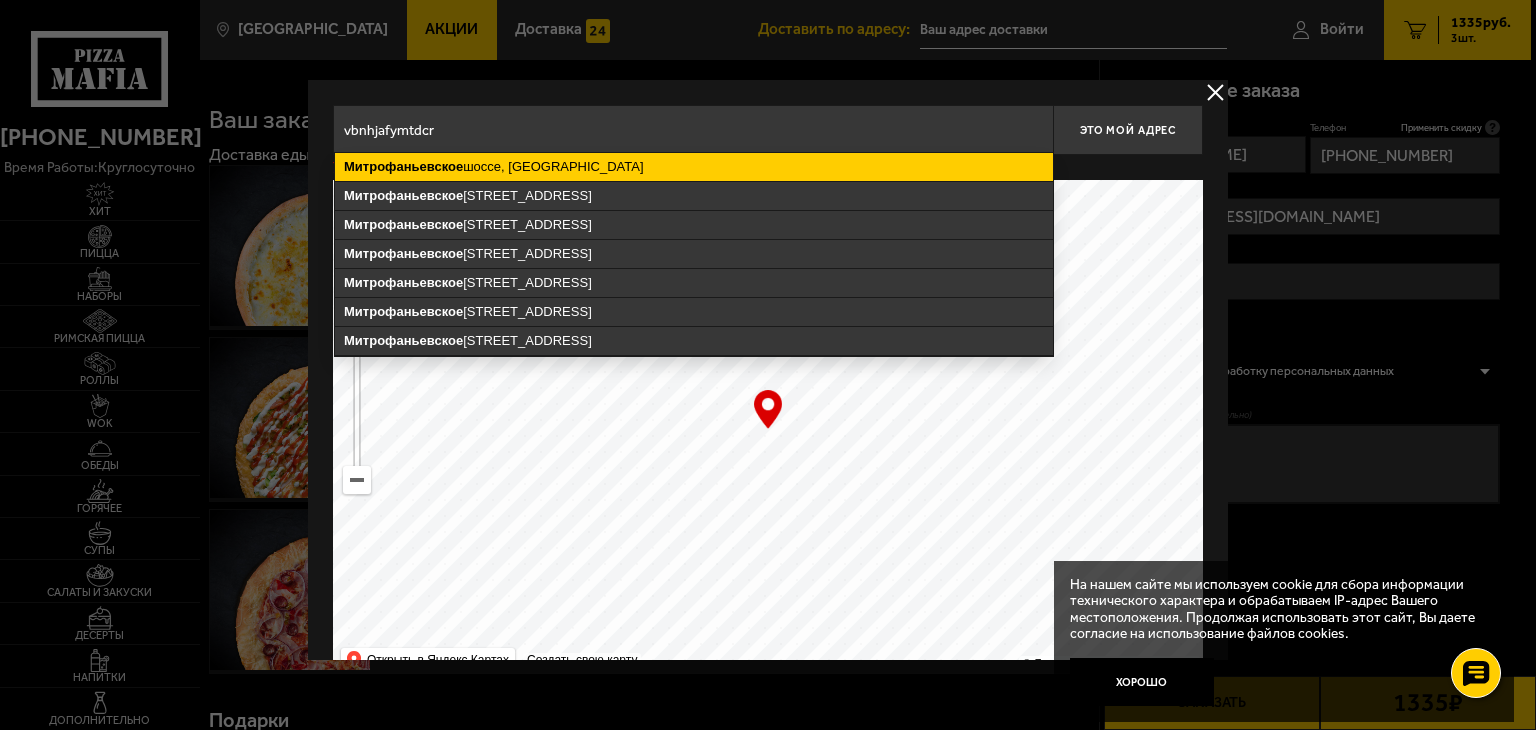 click on "[GEOGRAPHIC_DATA], [GEOGRAPHIC_DATA]" at bounding box center [694, 167] 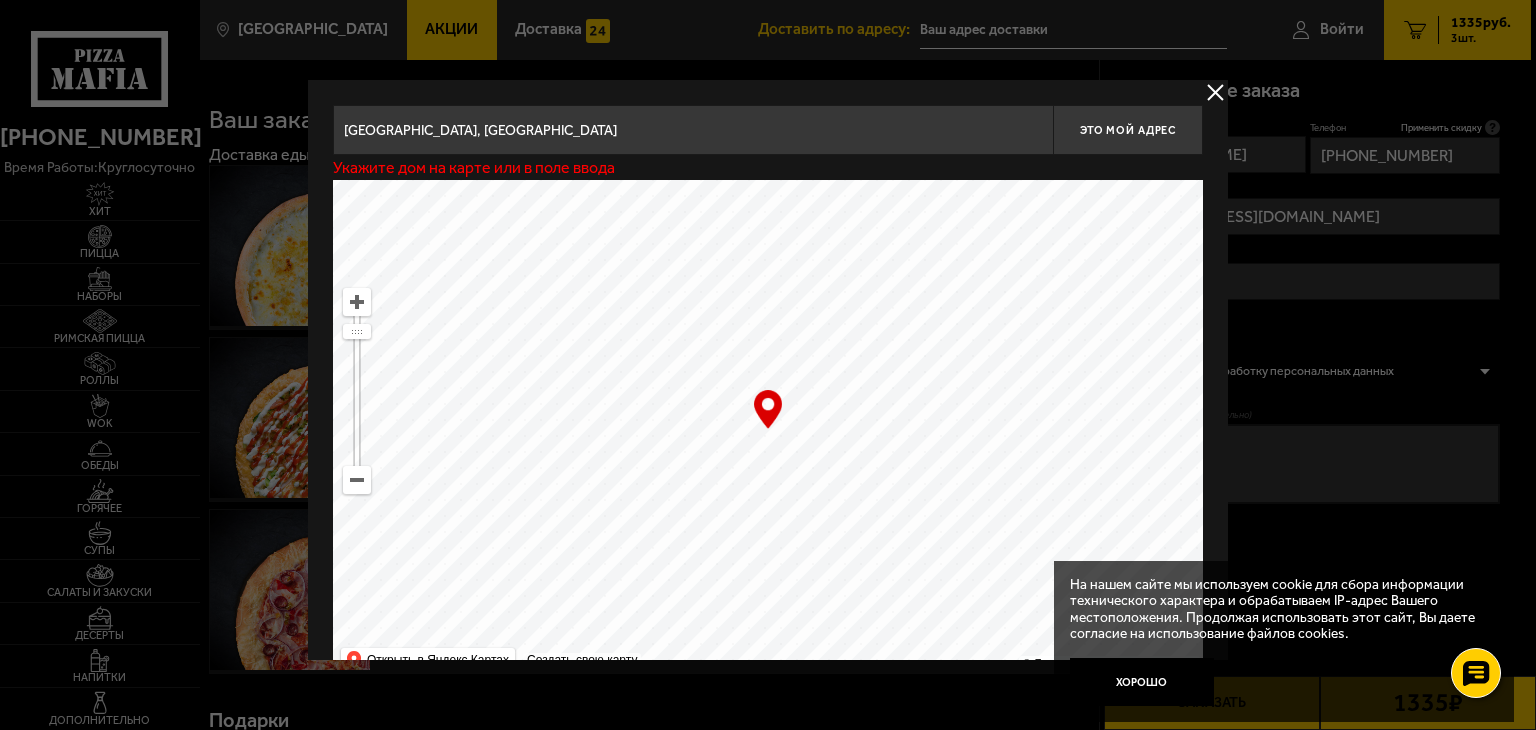 click on "[GEOGRAPHIC_DATA], [GEOGRAPHIC_DATA]" at bounding box center [693, 130] 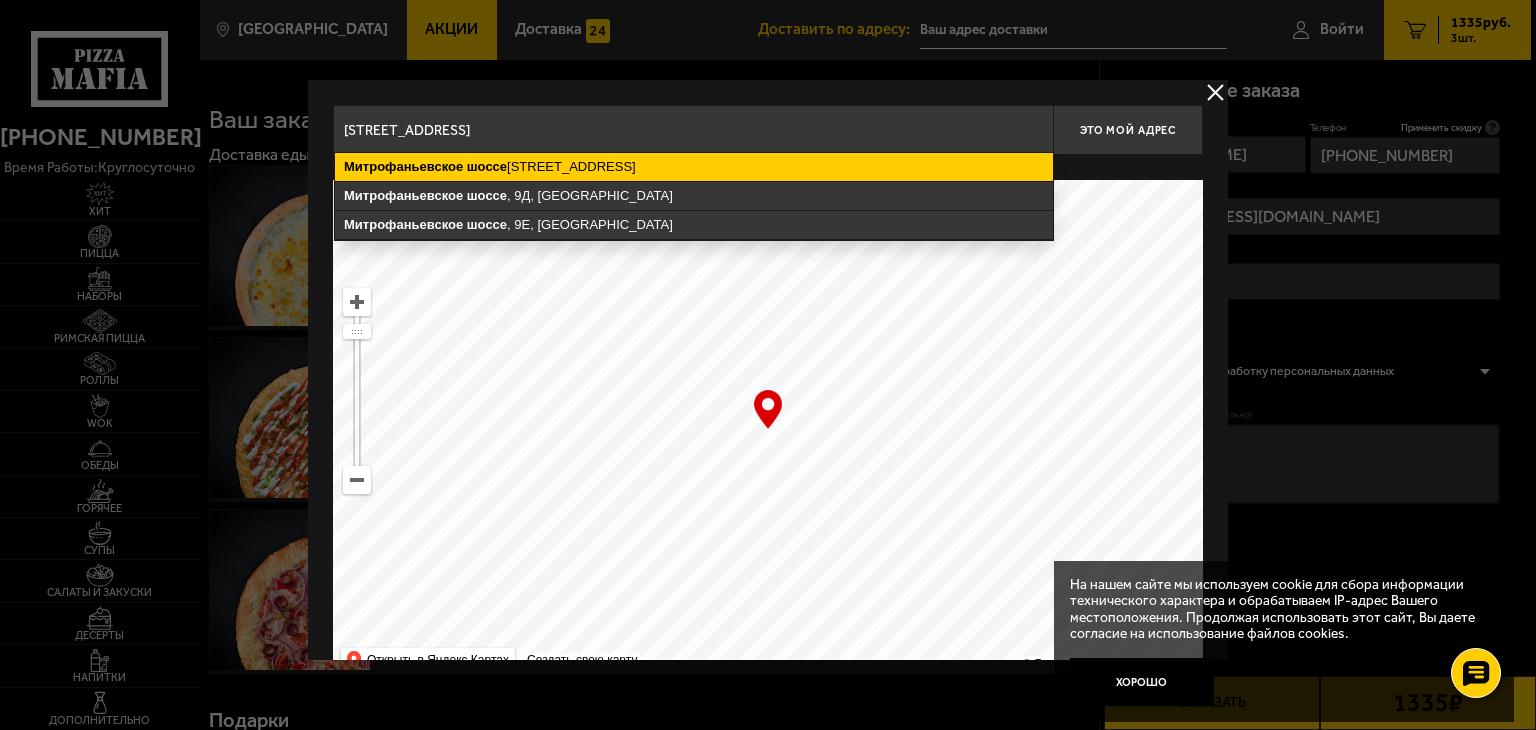 click on "[STREET_ADDRESS]" at bounding box center [694, 167] 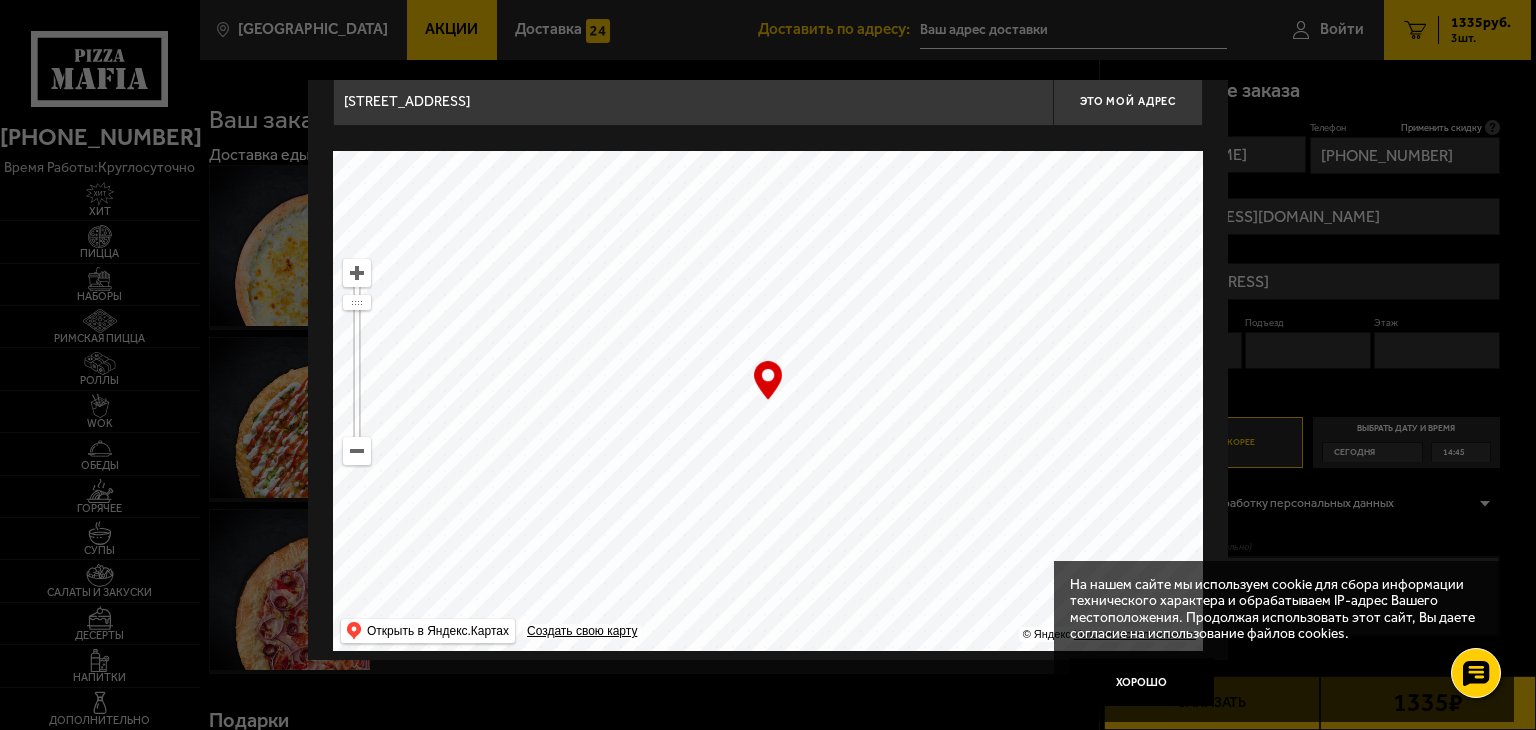 scroll, scrollTop: 44, scrollLeft: 0, axis: vertical 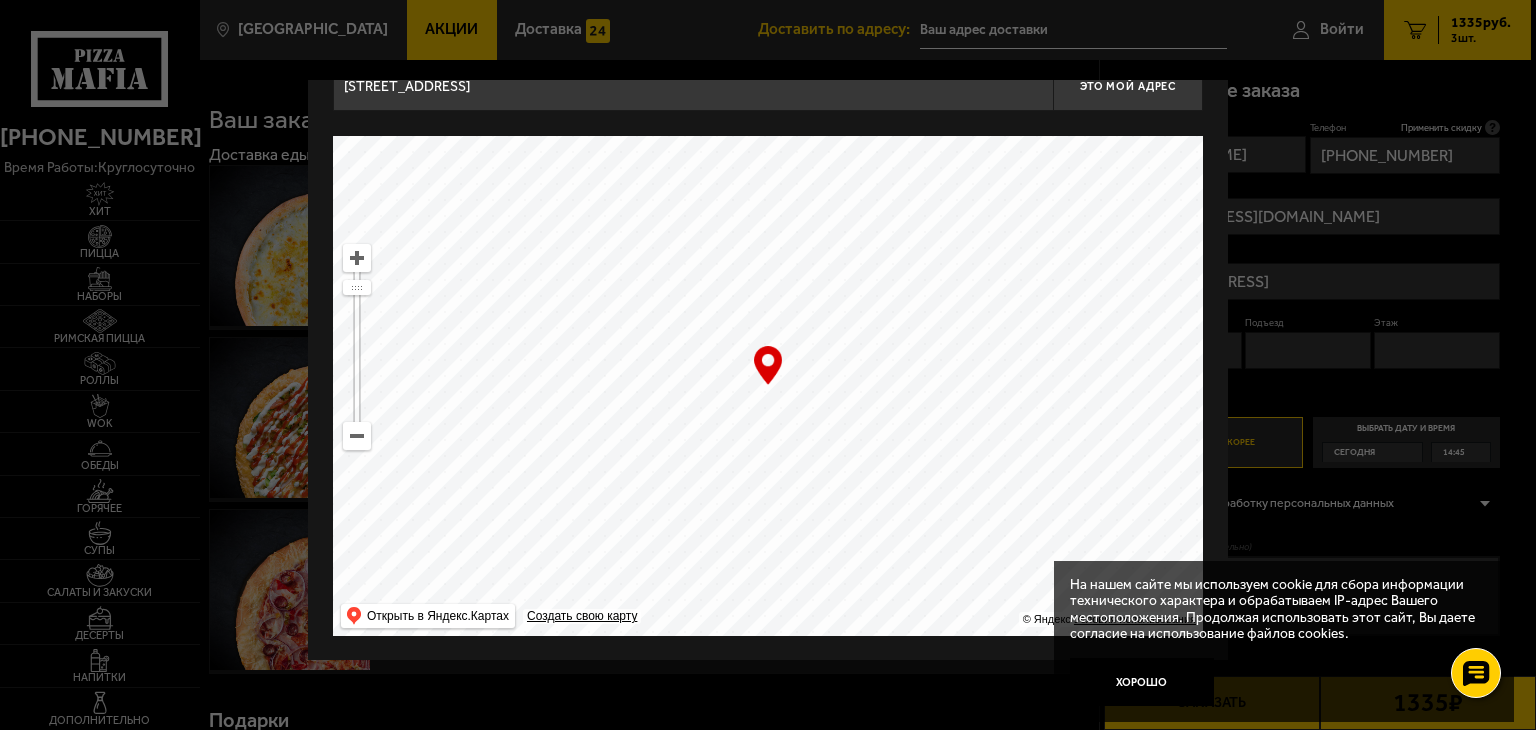 drag, startPoint x: 868, startPoint y: 418, endPoint x: 704, endPoint y: 229, distance: 250.23389 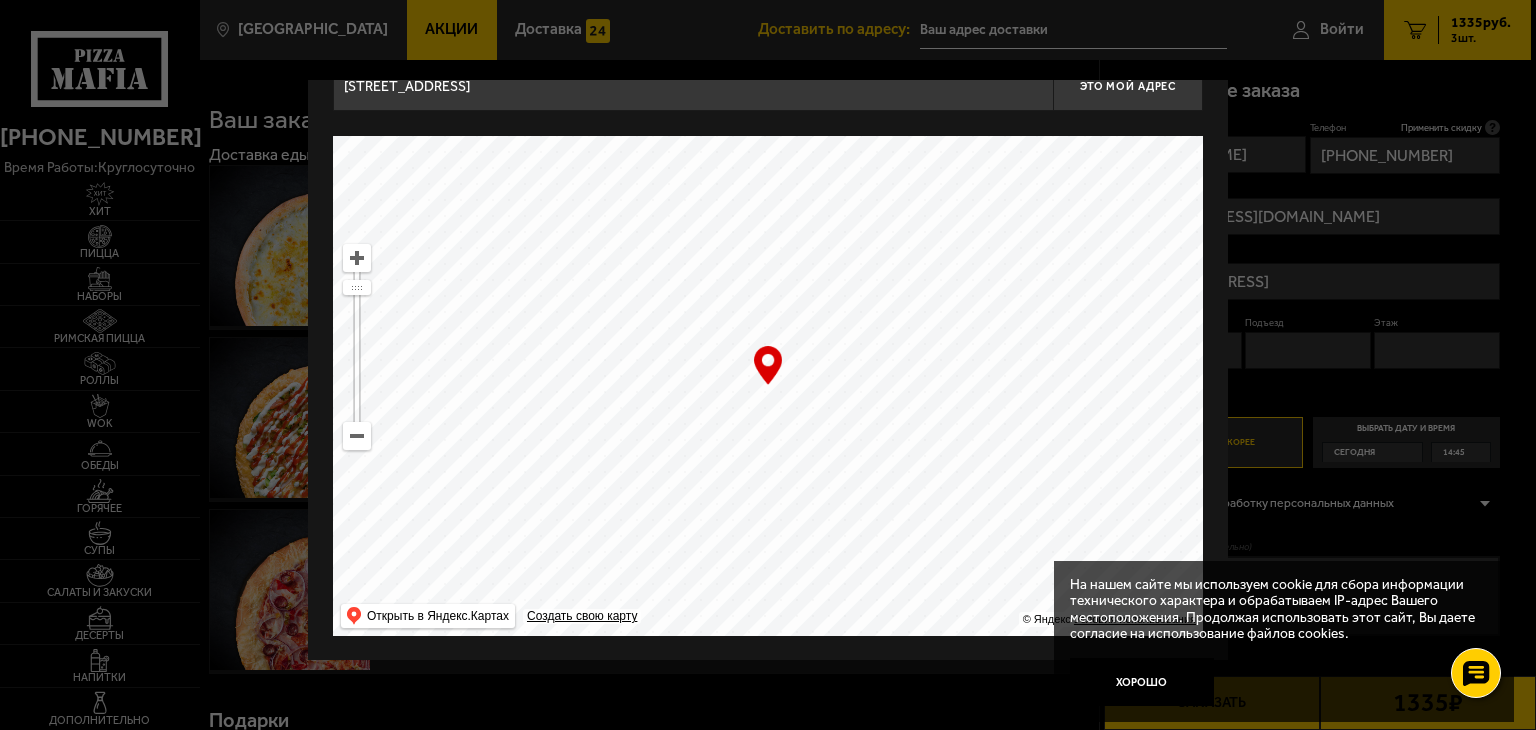 drag, startPoint x: 843, startPoint y: 301, endPoint x: 773, endPoint y: 683, distance: 388.36066 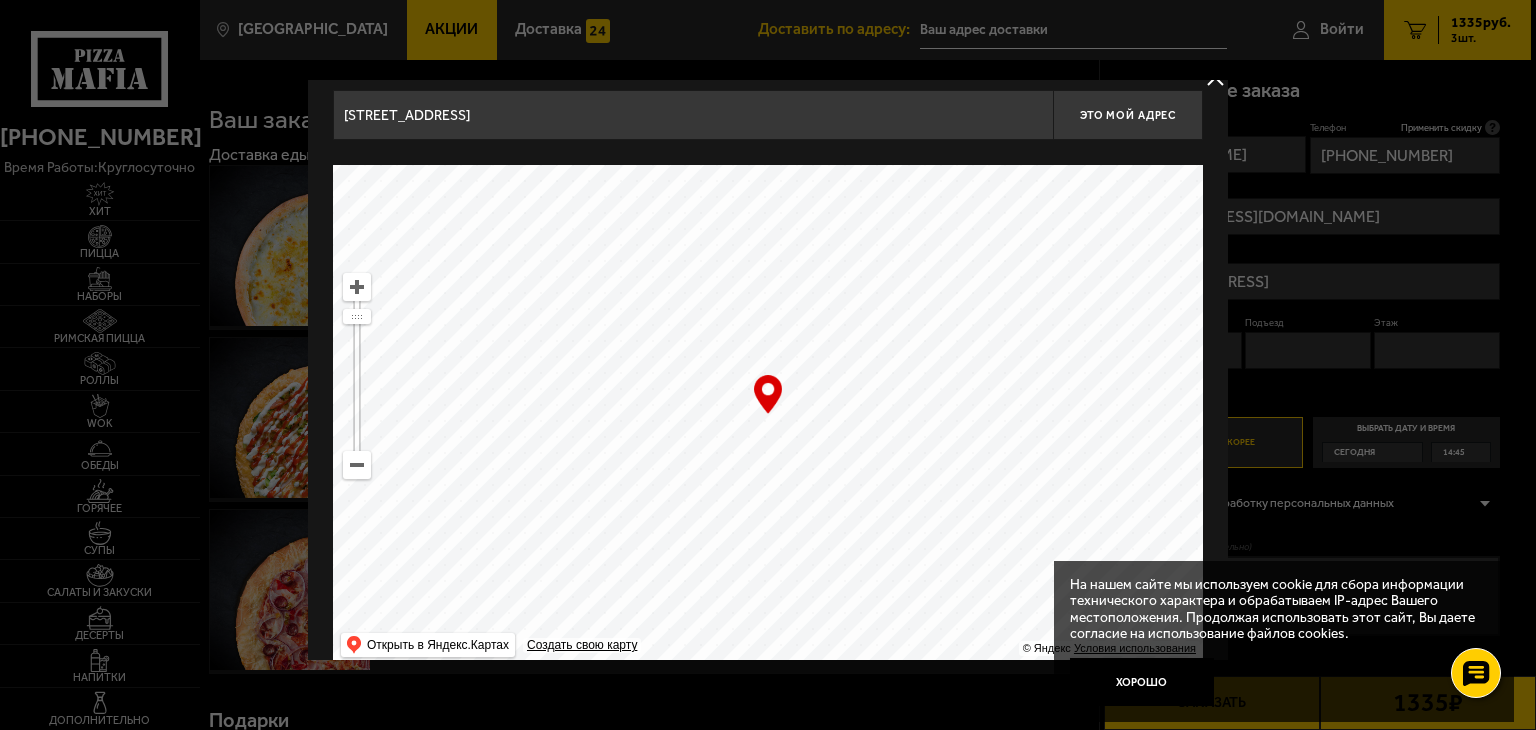 scroll, scrollTop: 0, scrollLeft: 0, axis: both 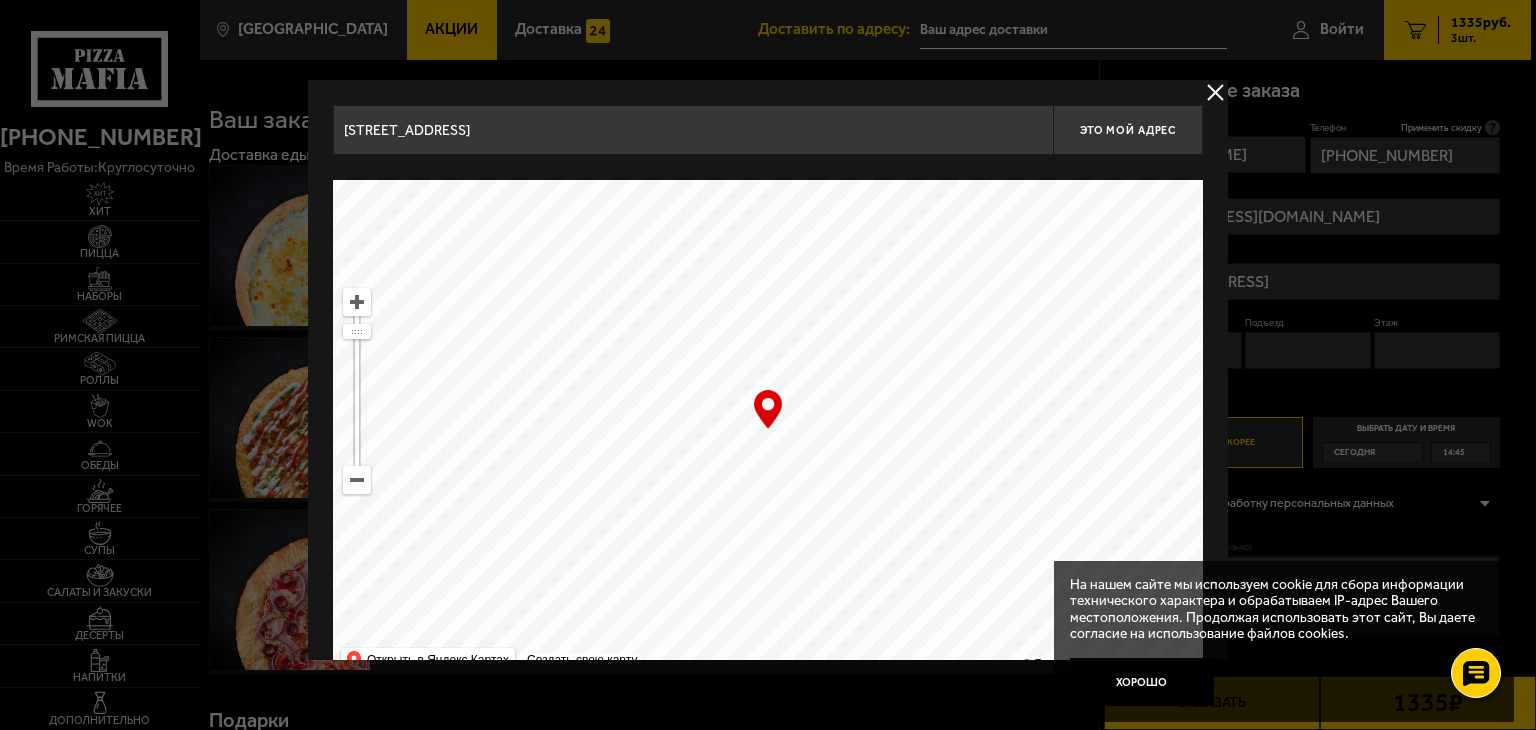 drag, startPoint x: 796, startPoint y: 395, endPoint x: 868, endPoint y: 532, distance: 154.76756 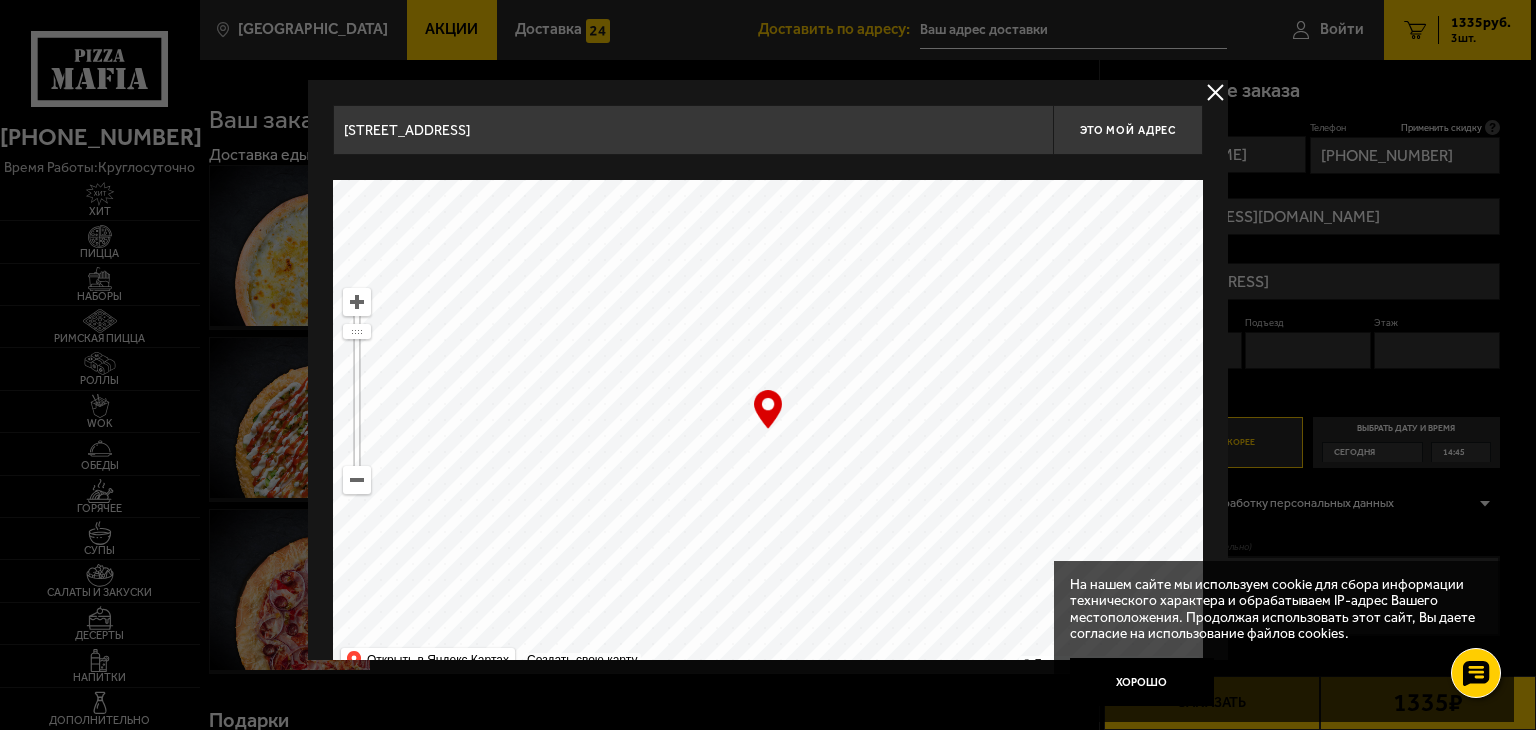 type on "[STREET_ADDRESS]" 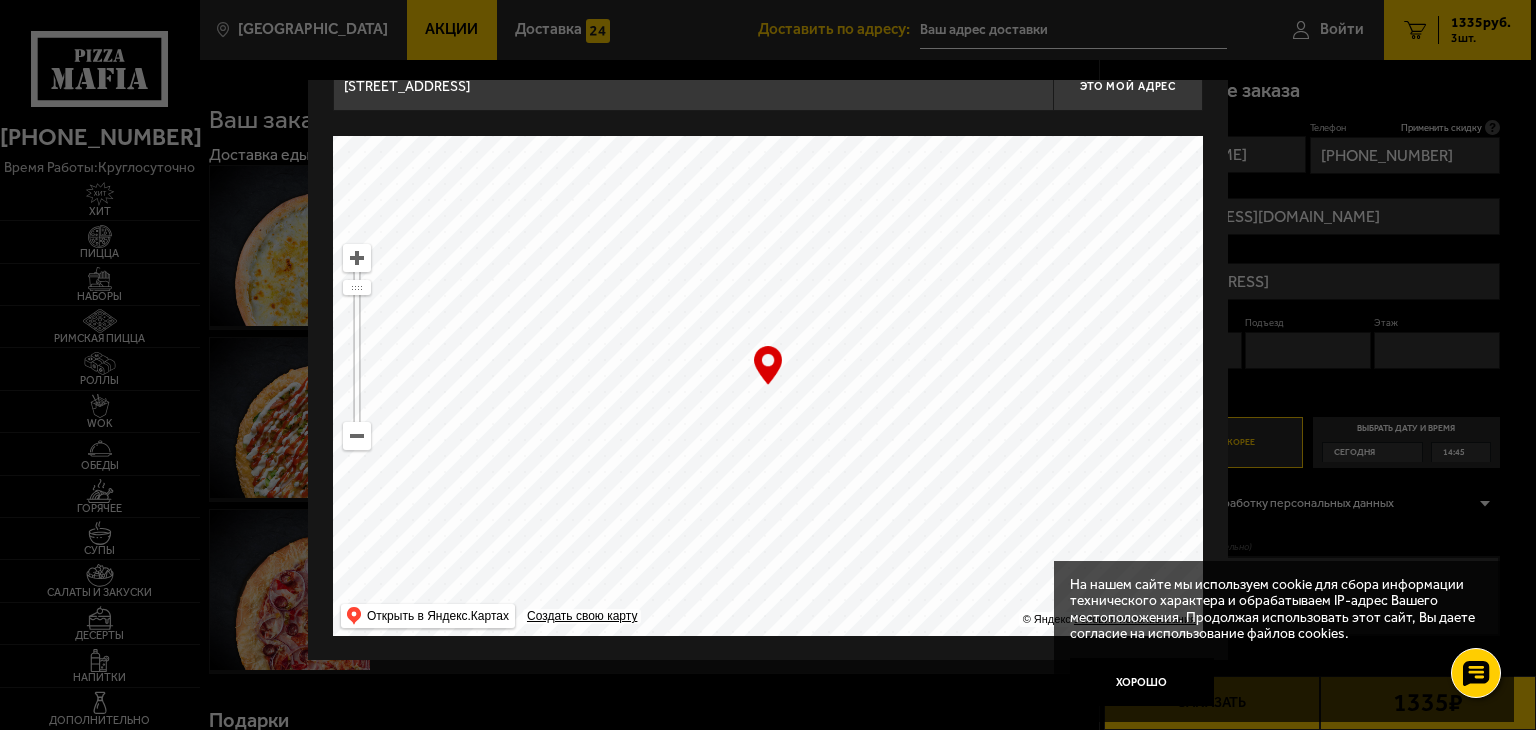 drag, startPoint x: 797, startPoint y: 440, endPoint x: 788, endPoint y: 395, distance: 45.891174 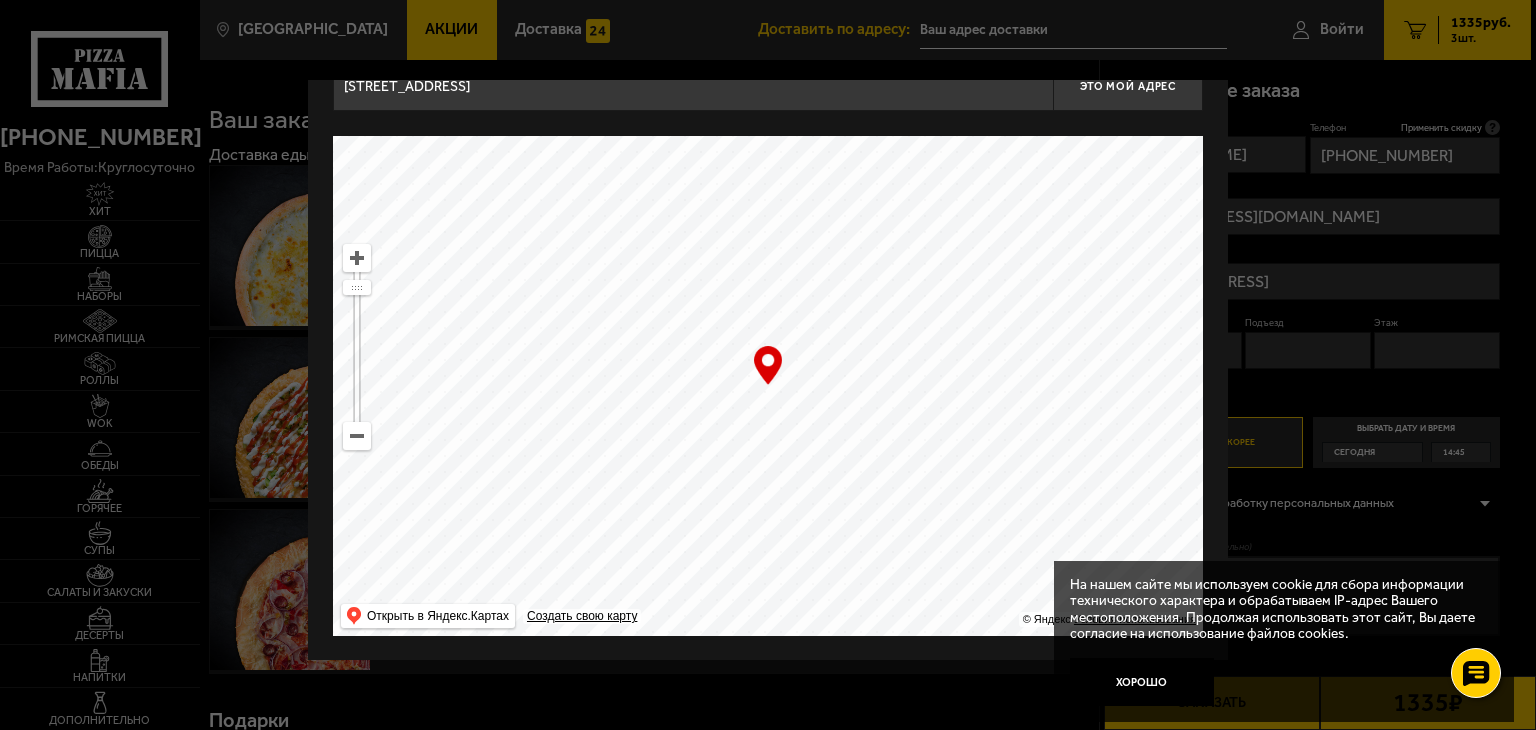 type on "[STREET_ADDRESS]" 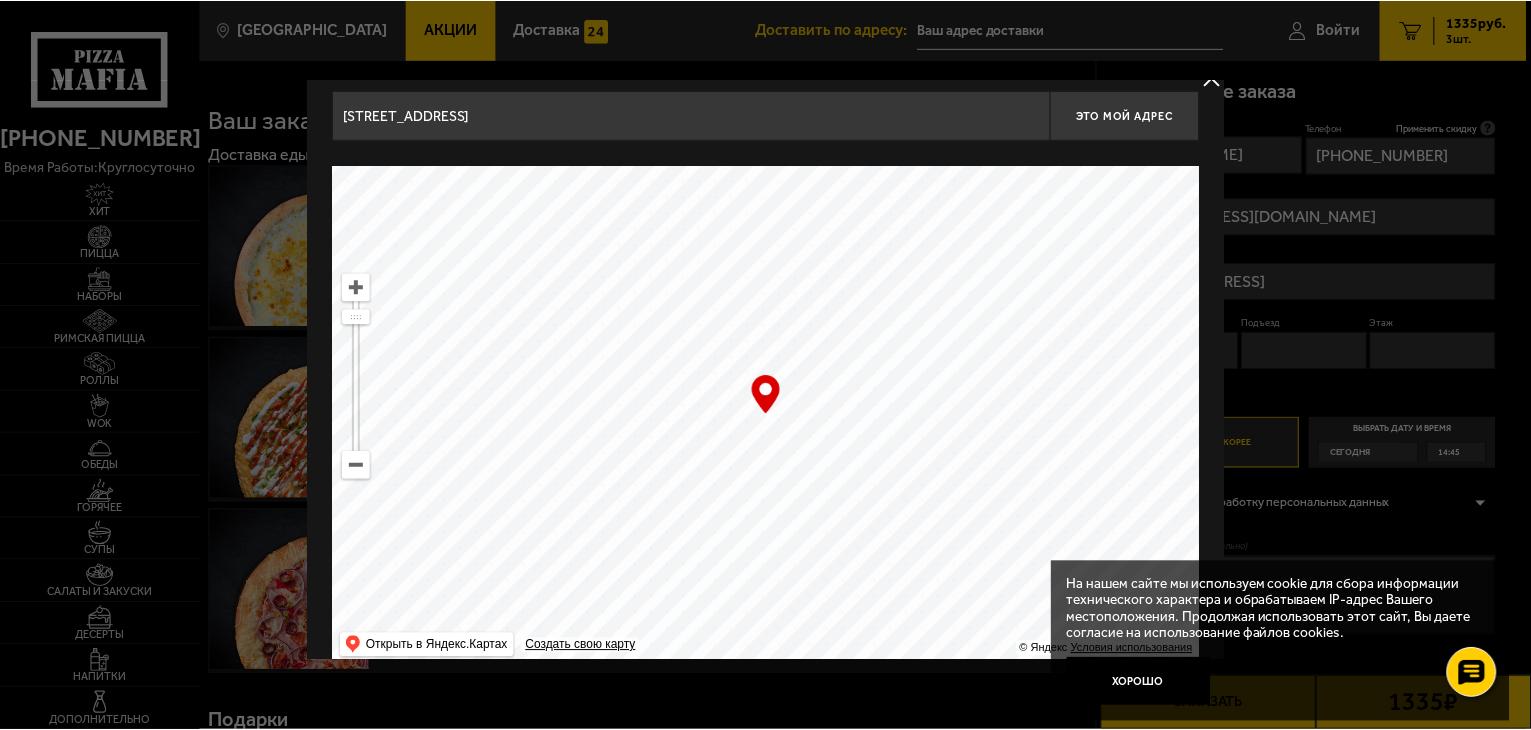 scroll, scrollTop: 0, scrollLeft: 0, axis: both 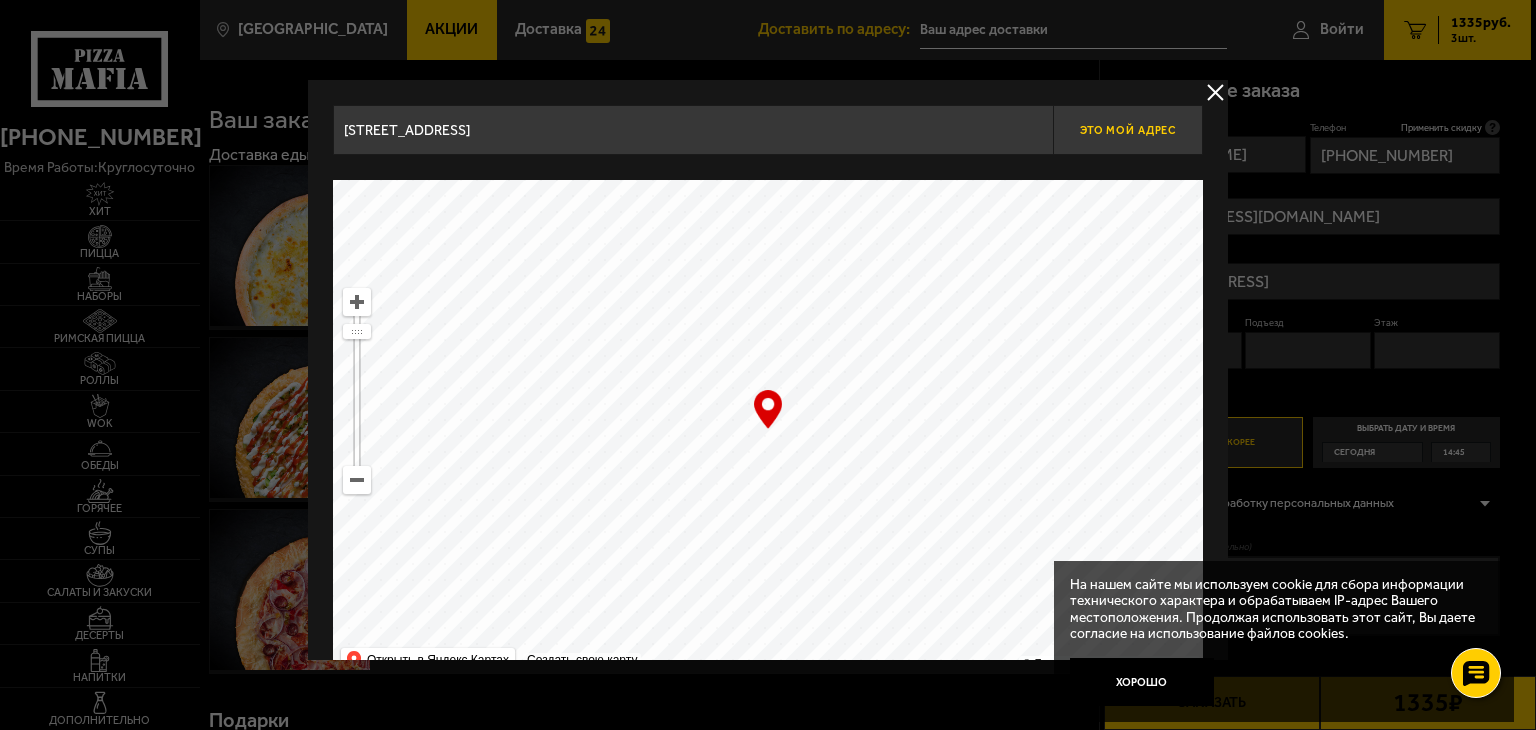 click on "Это мой адрес" at bounding box center (1128, 130) 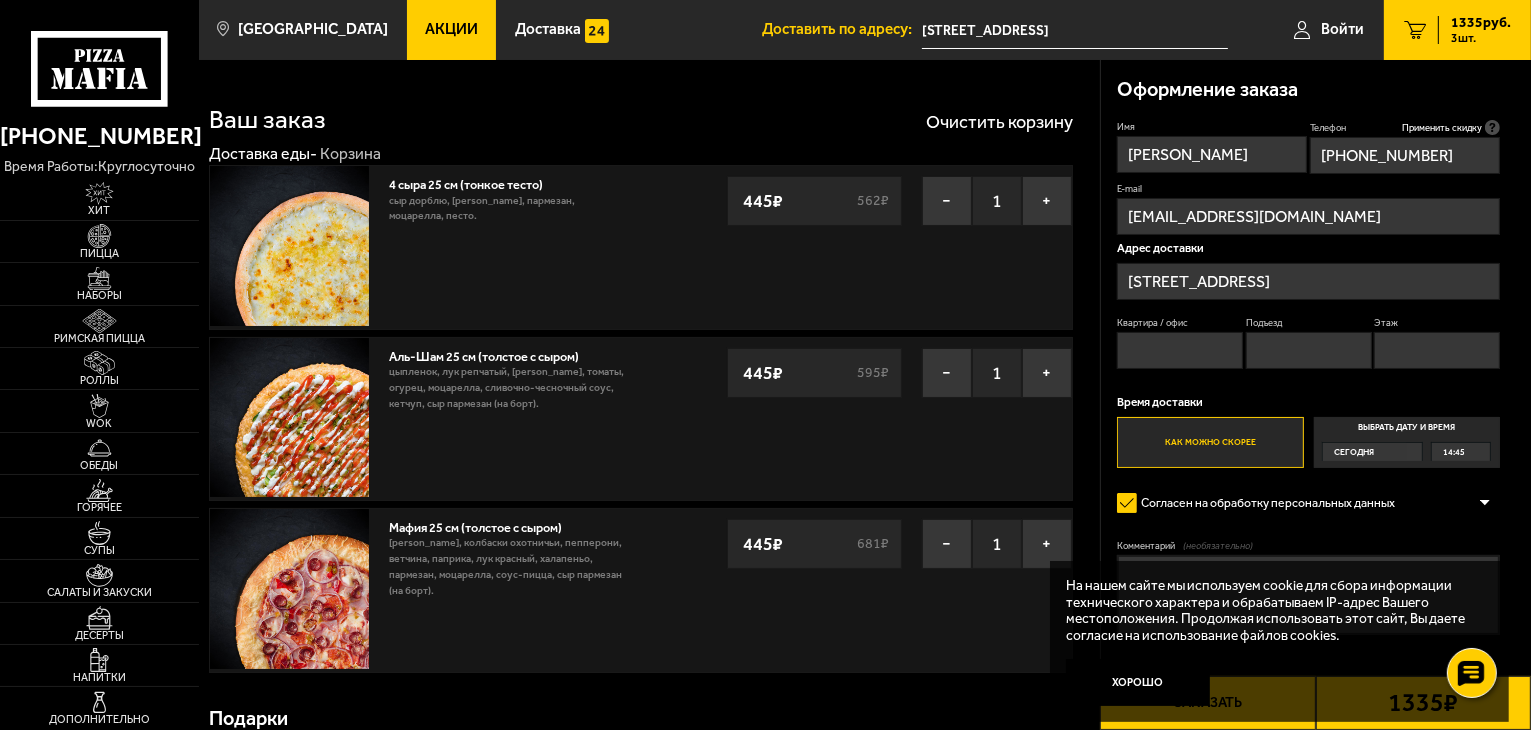 click on "Сегодня" at bounding box center (1365, 452) 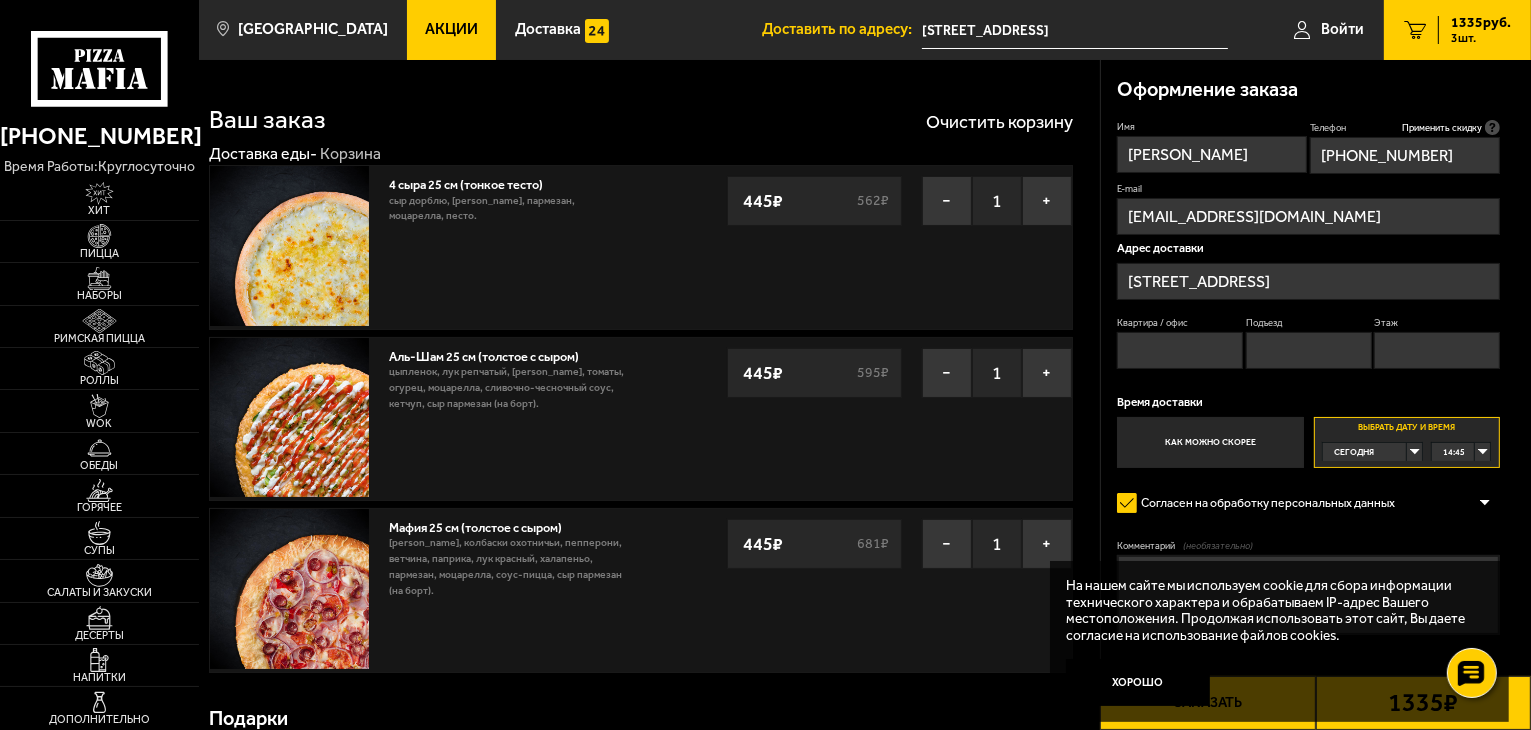 click on "Сегодня" at bounding box center (1365, 452) 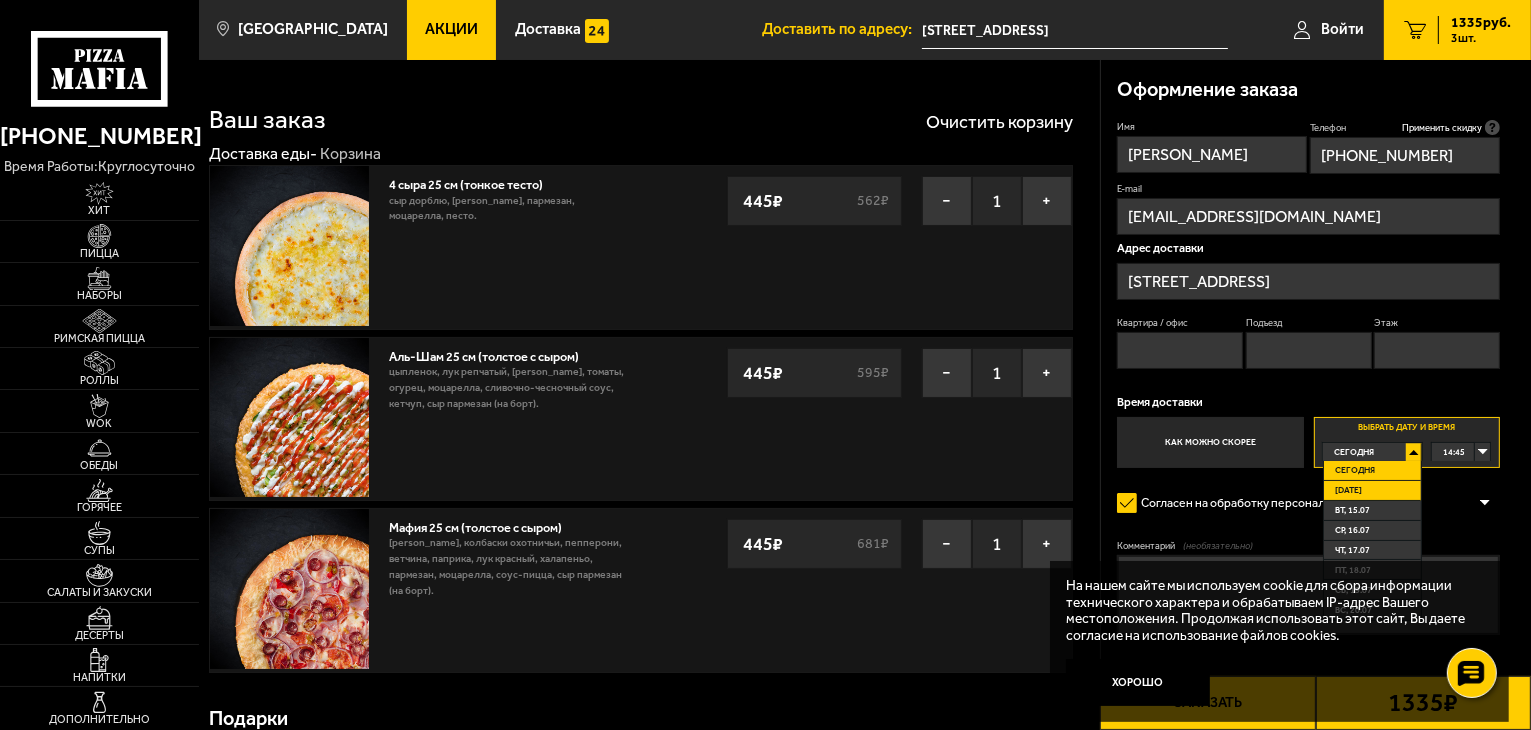 click on "[DATE]" at bounding box center [1372, 491] 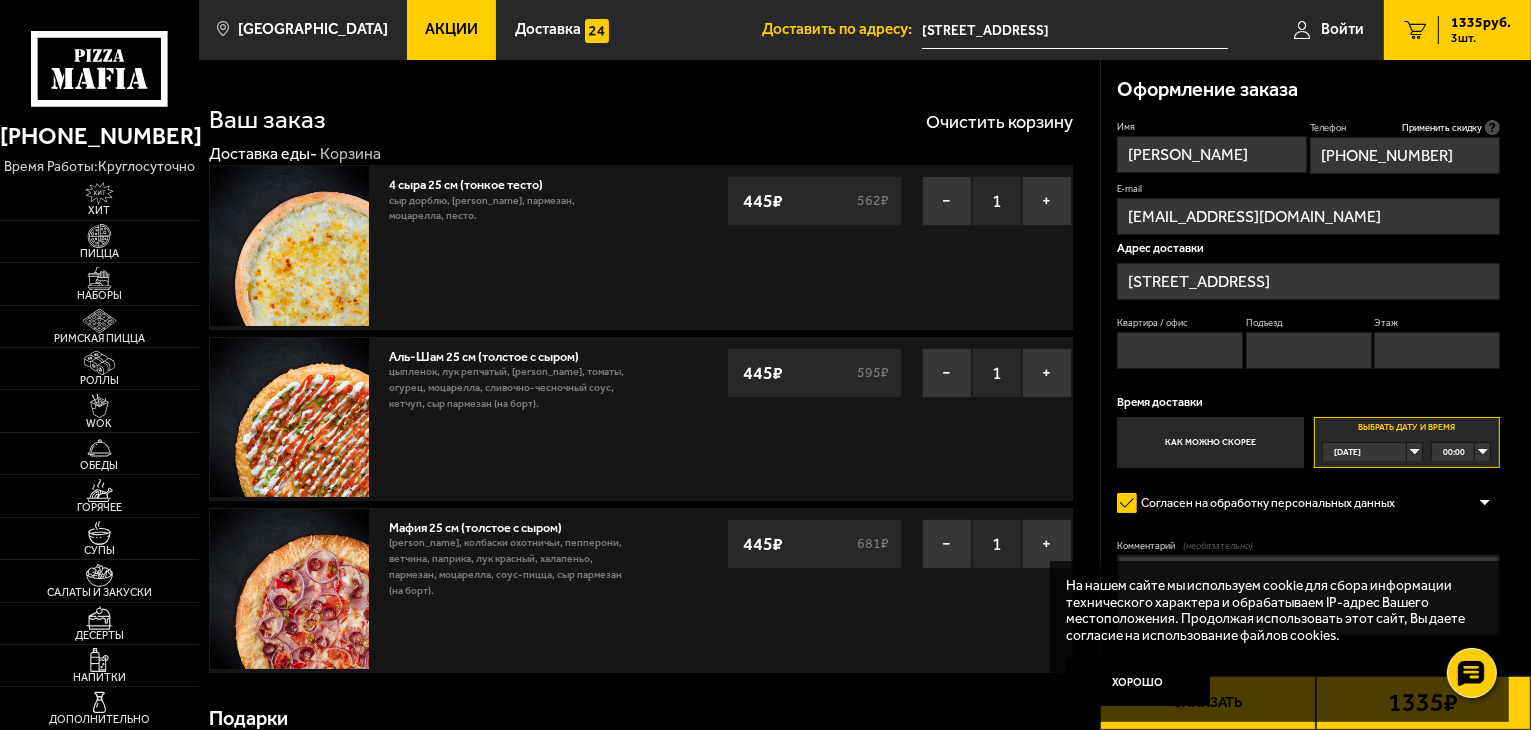 click on "00:00" at bounding box center (1461, 452) 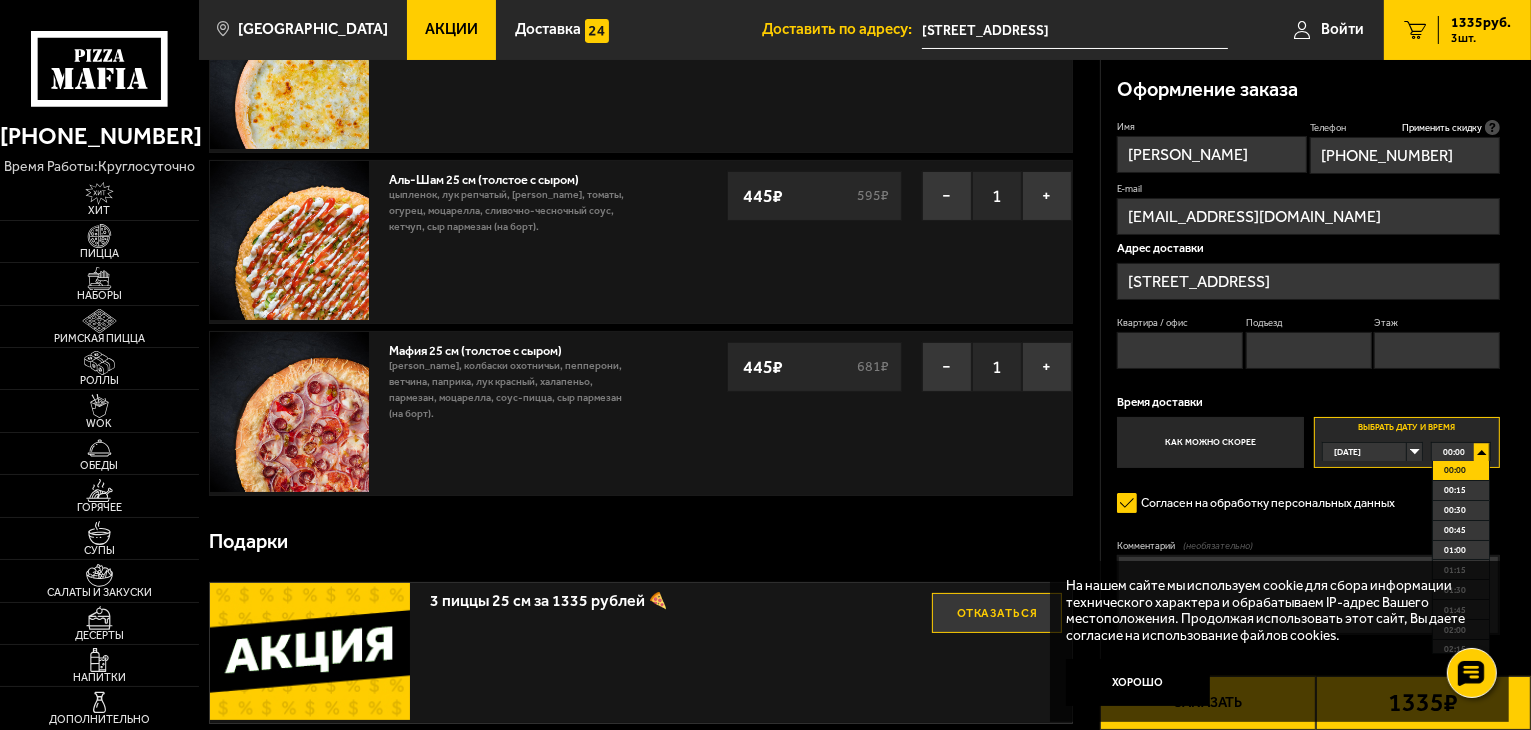 scroll, scrollTop: 300, scrollLeft: 0, axis: vertical 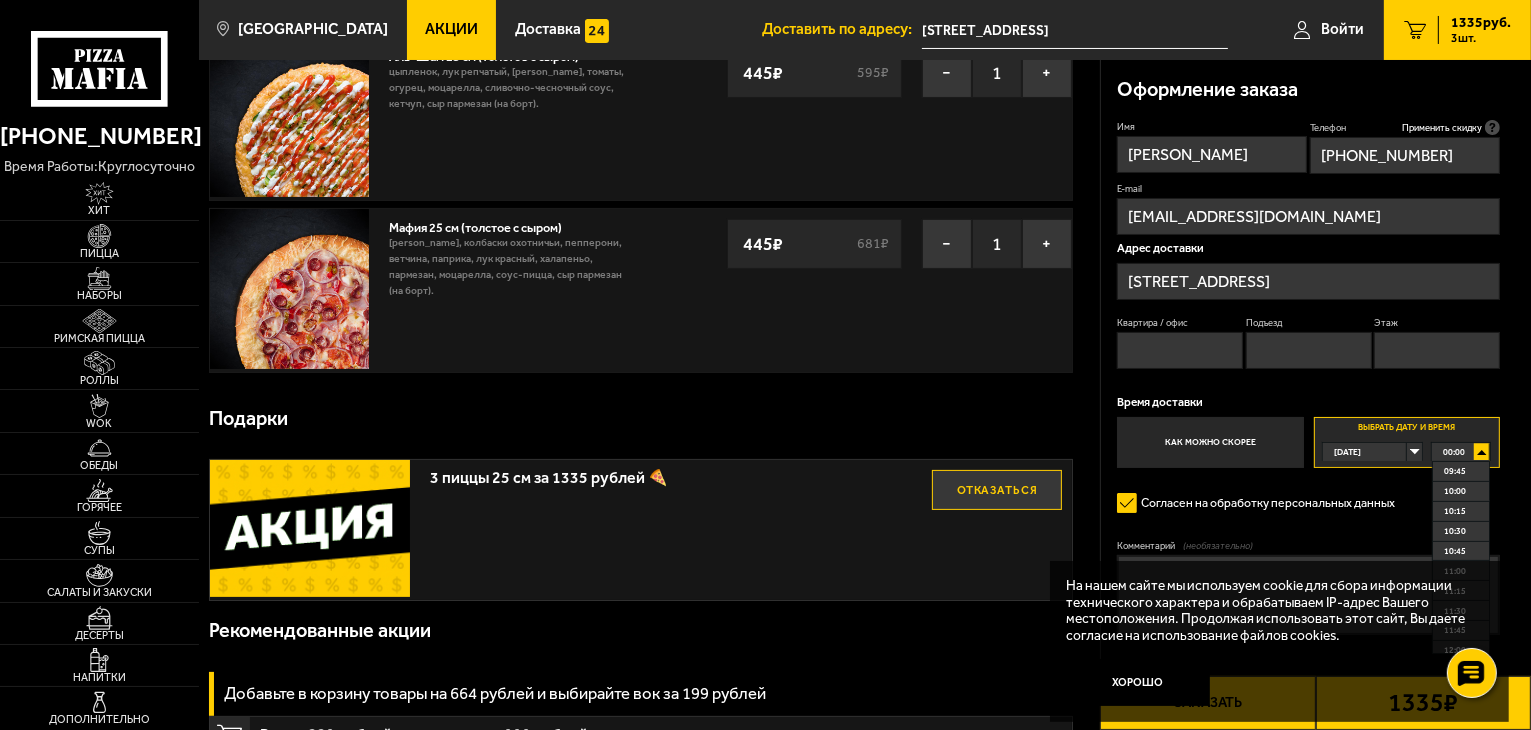 click on "00:00" at bounding box center [1461, 452] 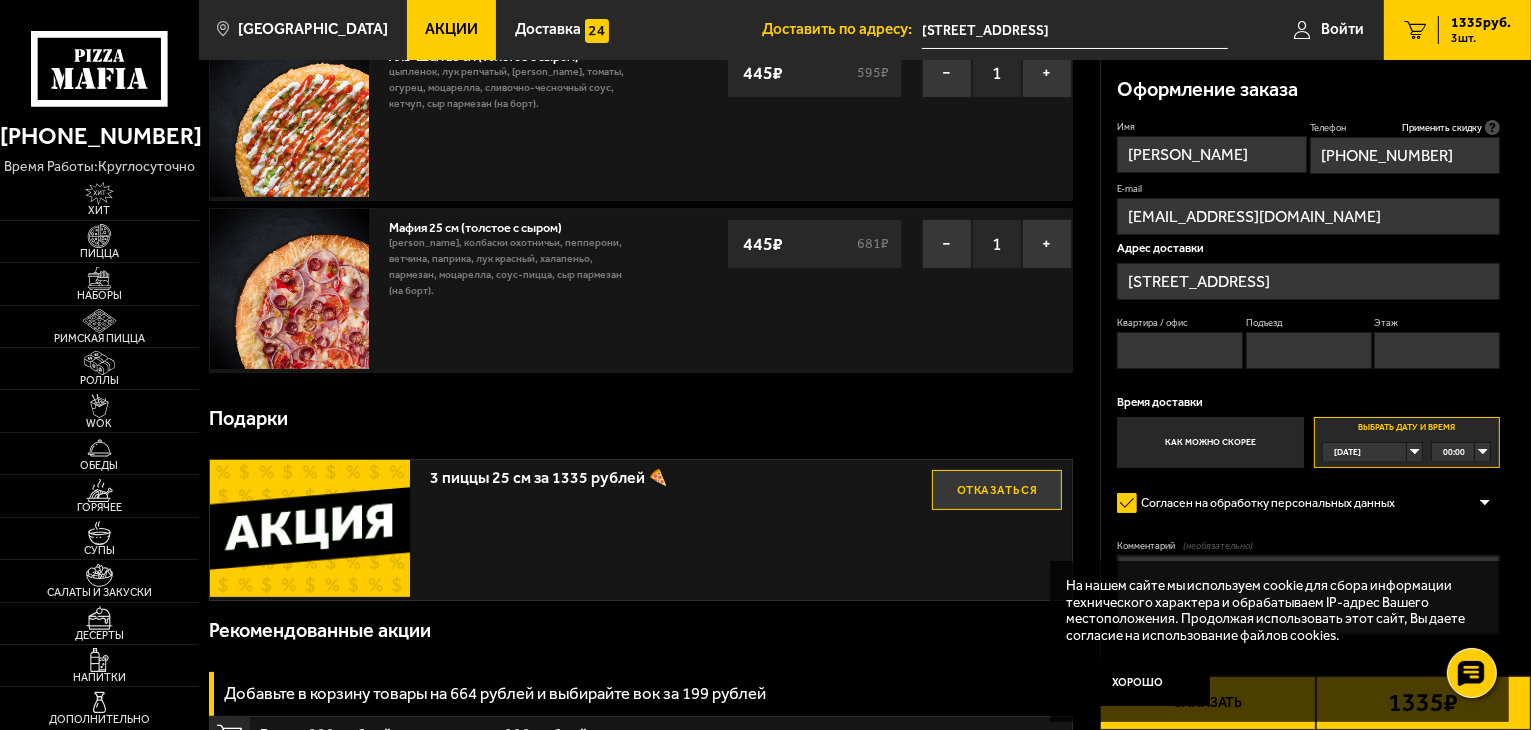 click on "00:00" at bounding box center [1461, 452] 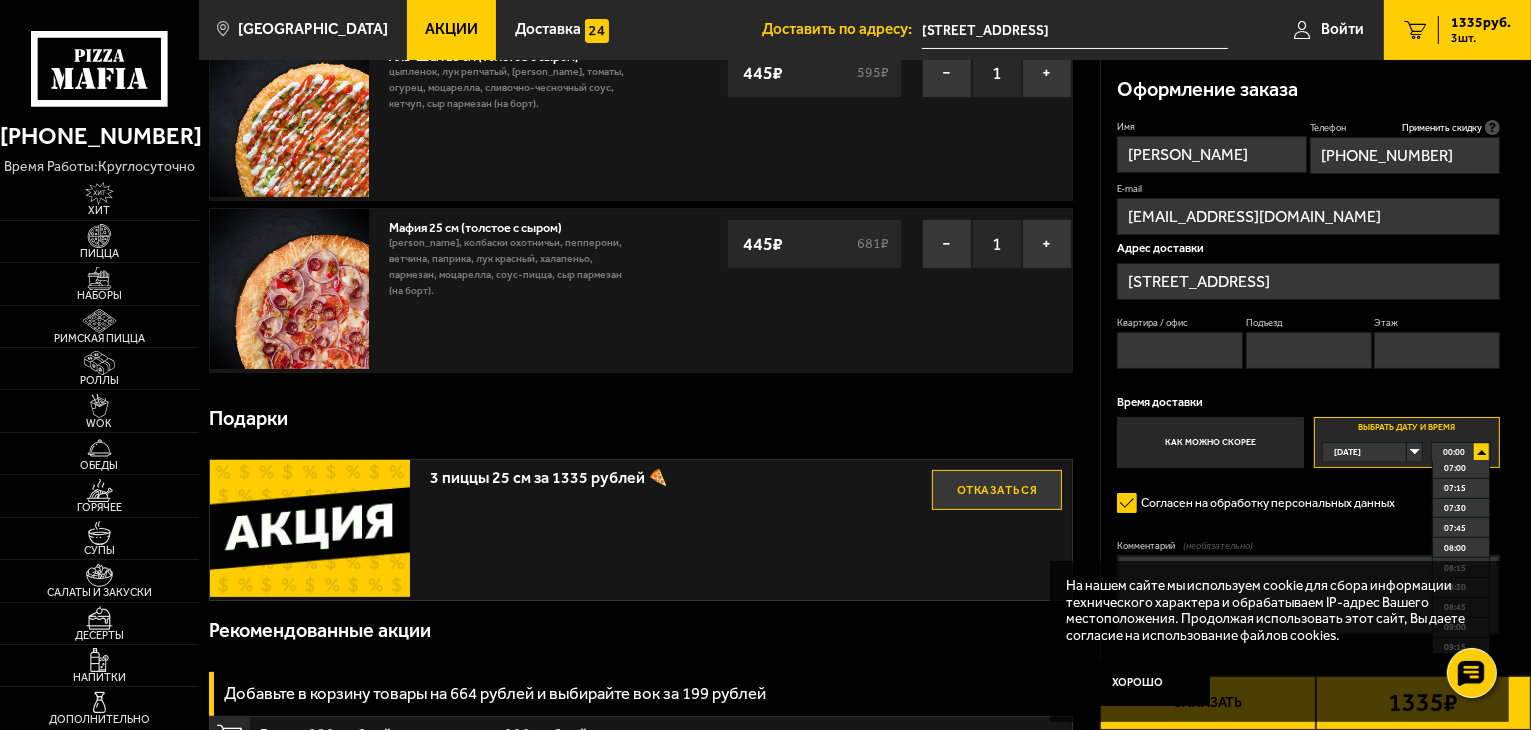 scroll, scrollTop: 584, scrollLeft: 0, axis: vertical 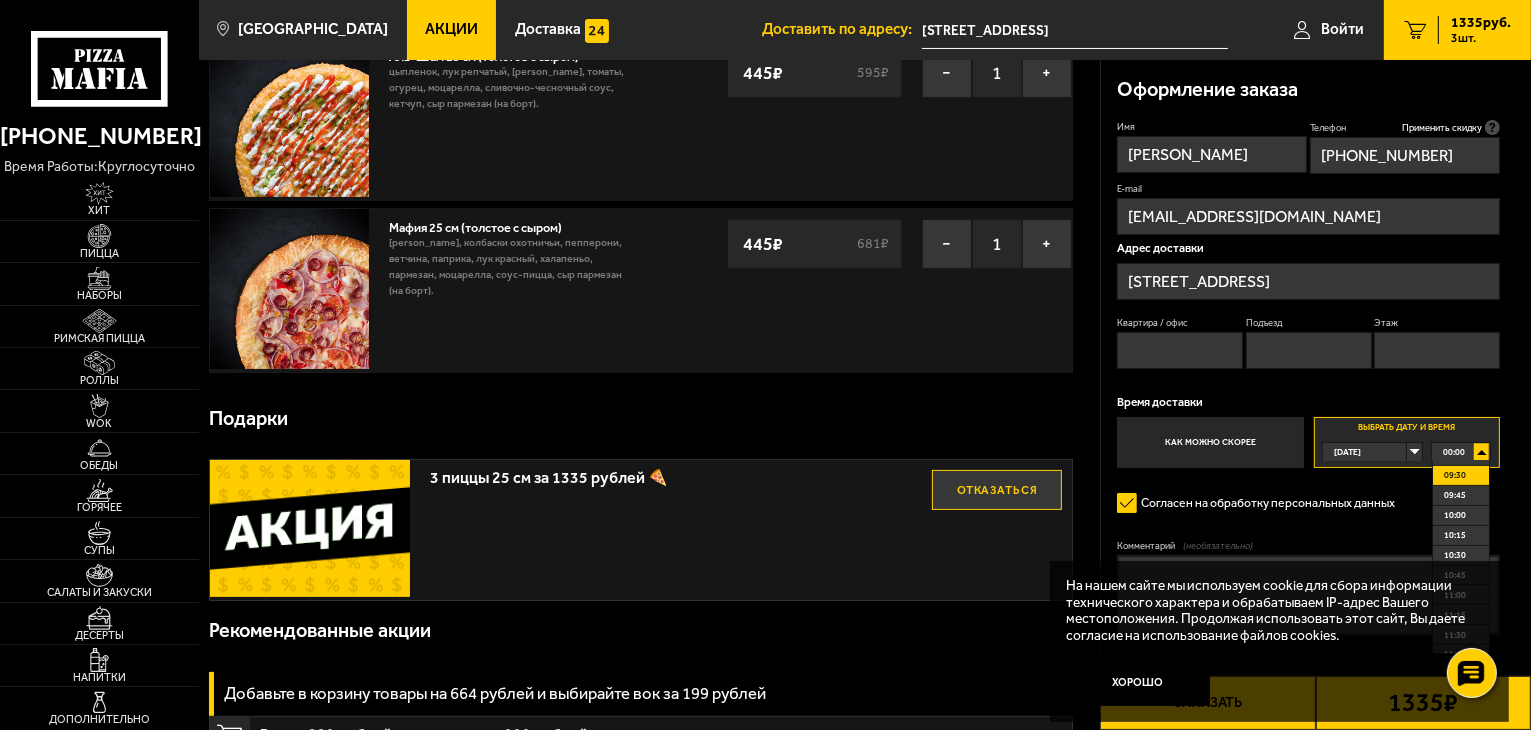 click on "09:30" at bounding box center (1455, 475) 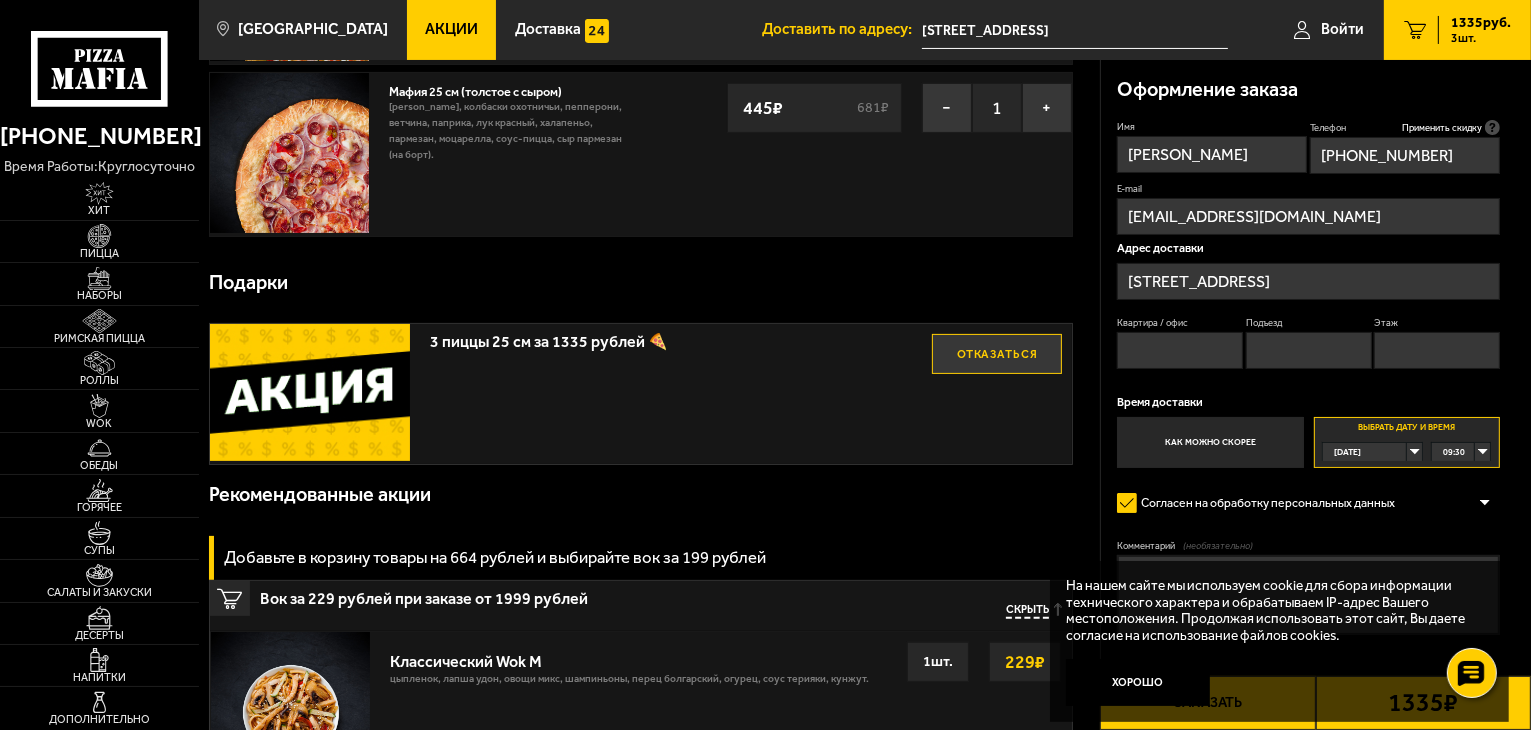 scroll, scrollTop: 500, scrollLeft: 0, axis: vertical 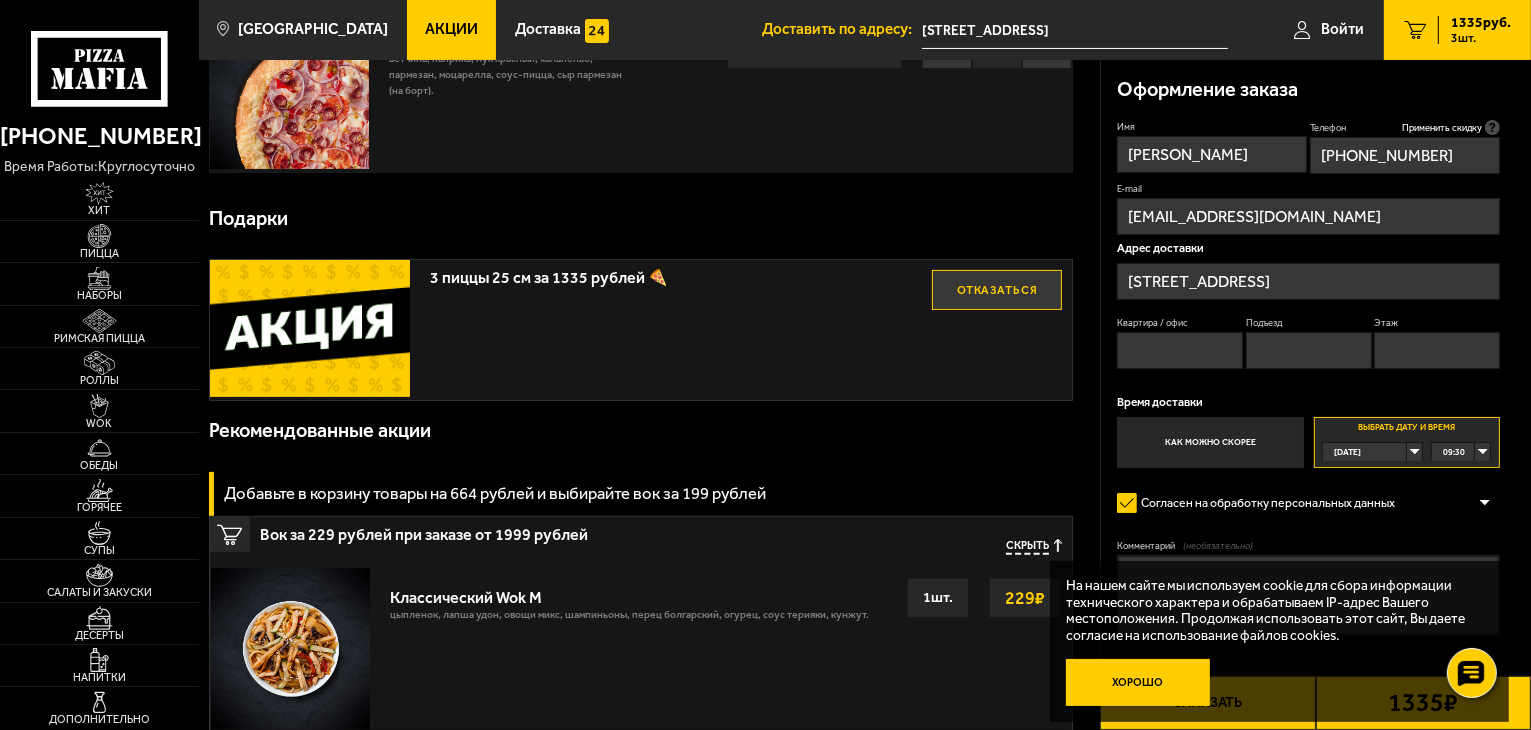 click on "Хорошо" at bounding box center (1138, 683) 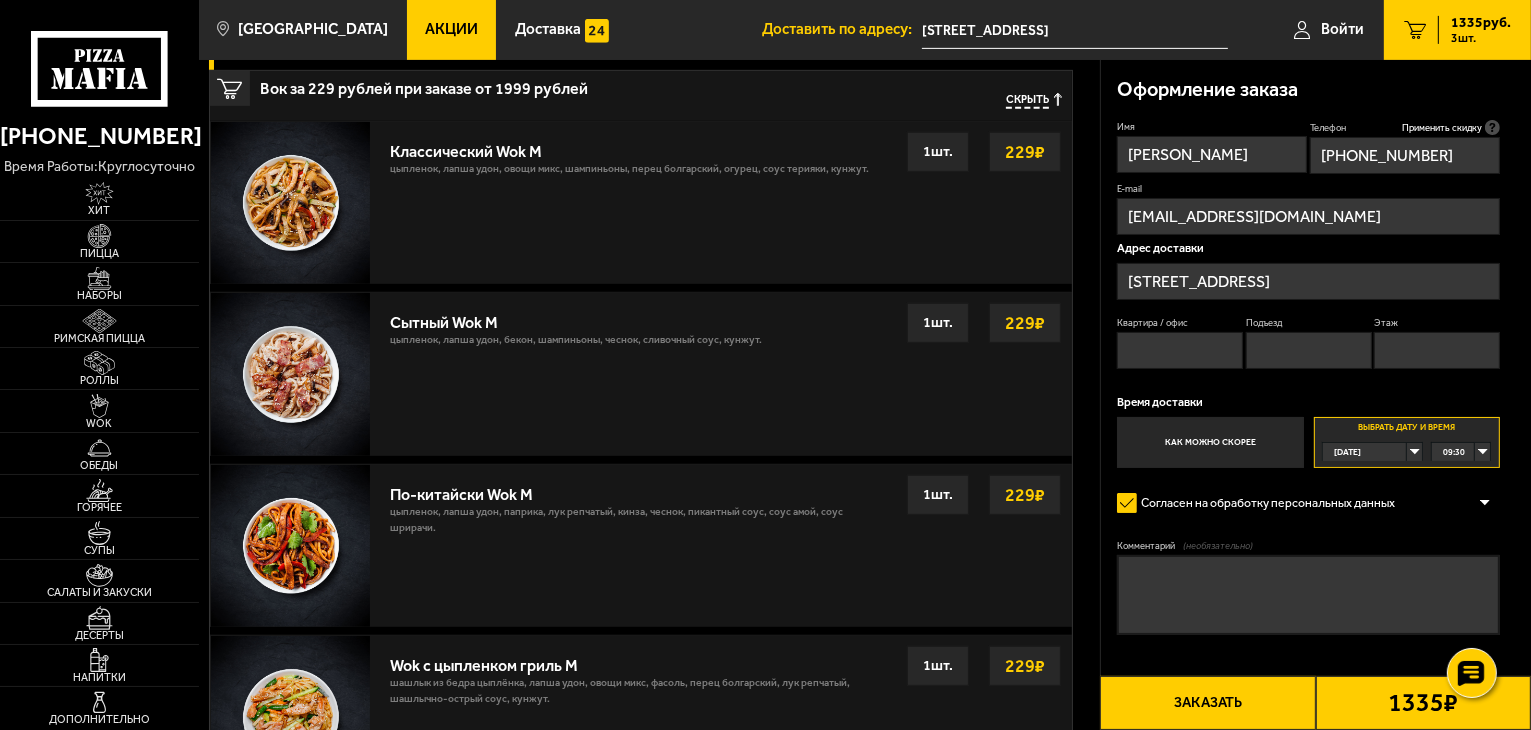 scroll, scrollTop: 1005, scrollLeft: 0, axis: vertical 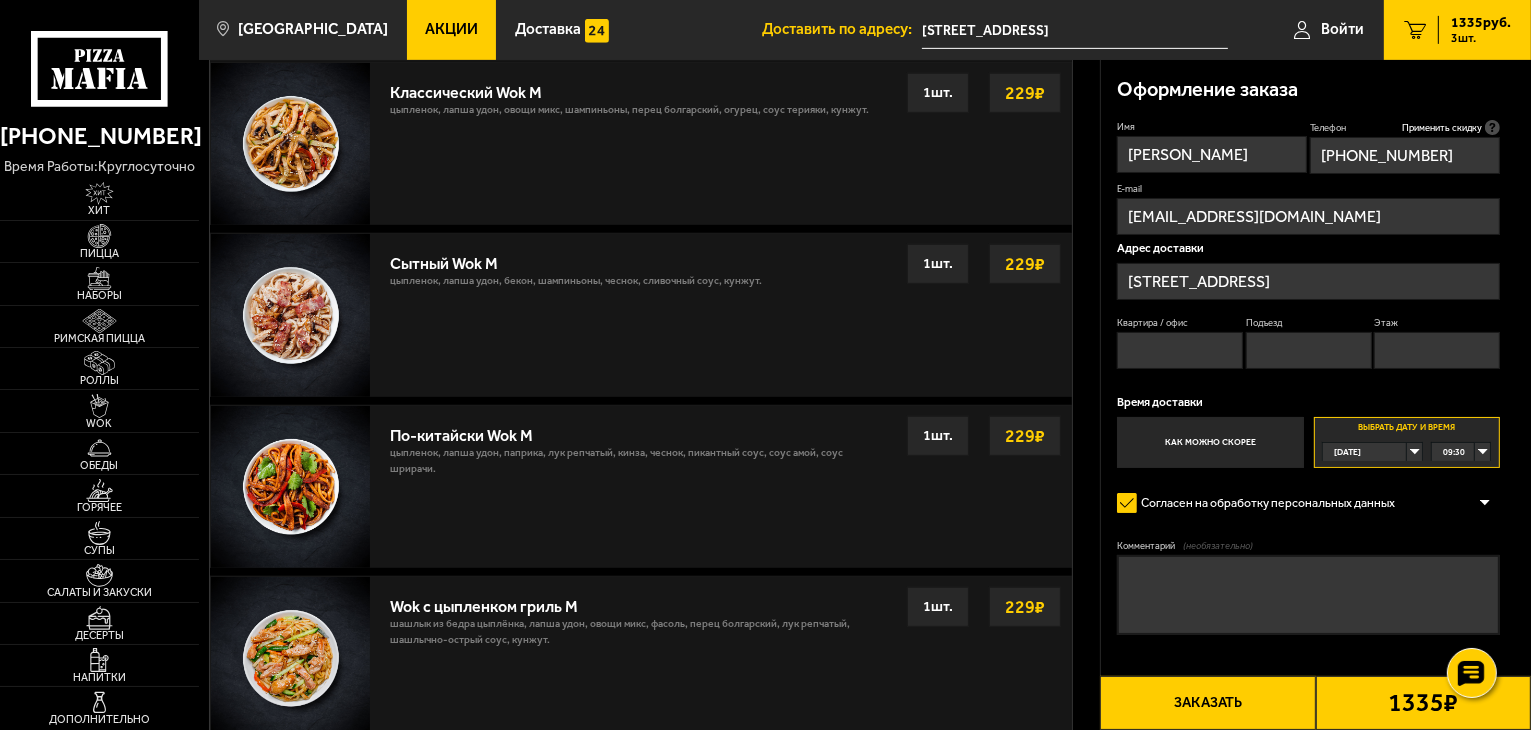 click on "Заказать" at bounding box center [1207, 703] 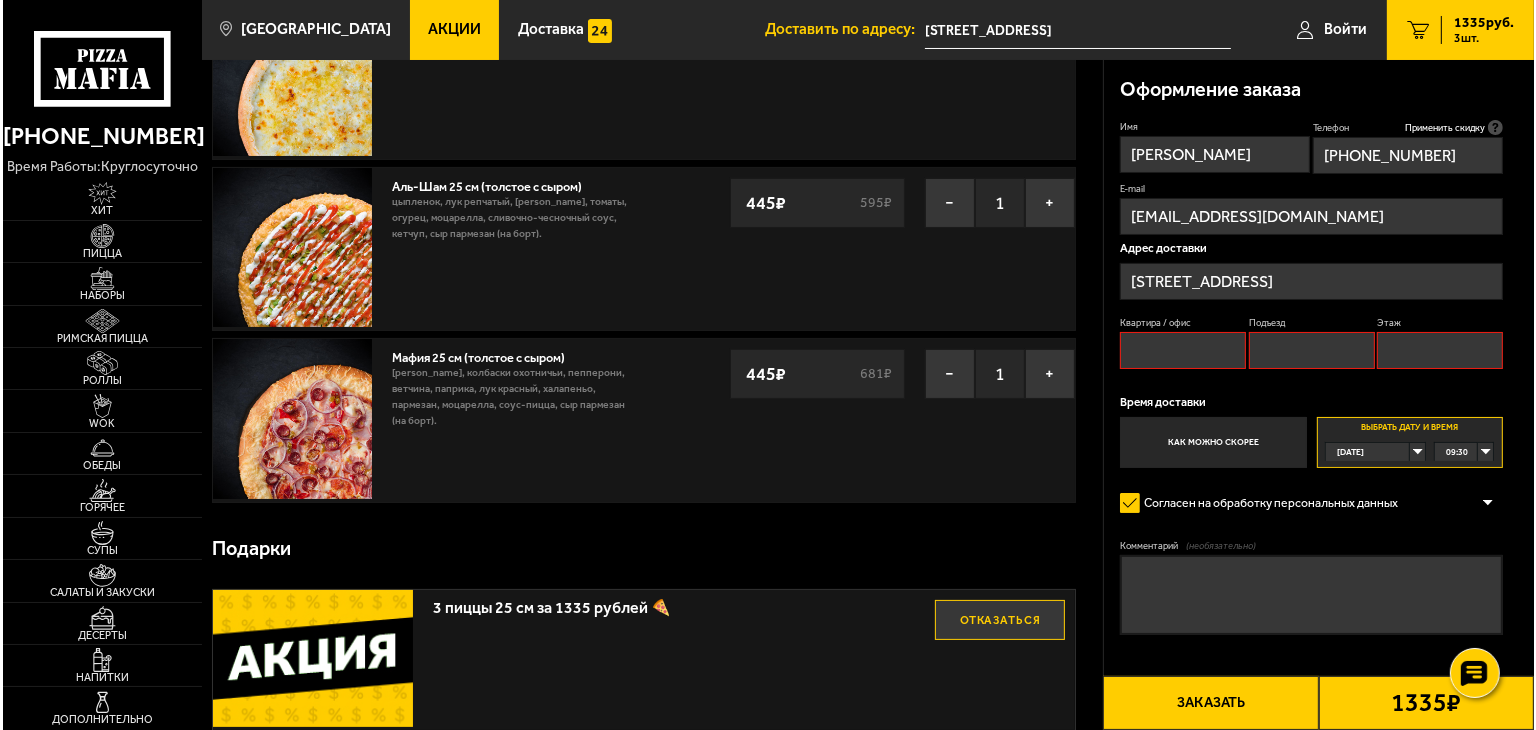 scroll, scrollTop: 169, scrollLeft: 0, axis: vertical 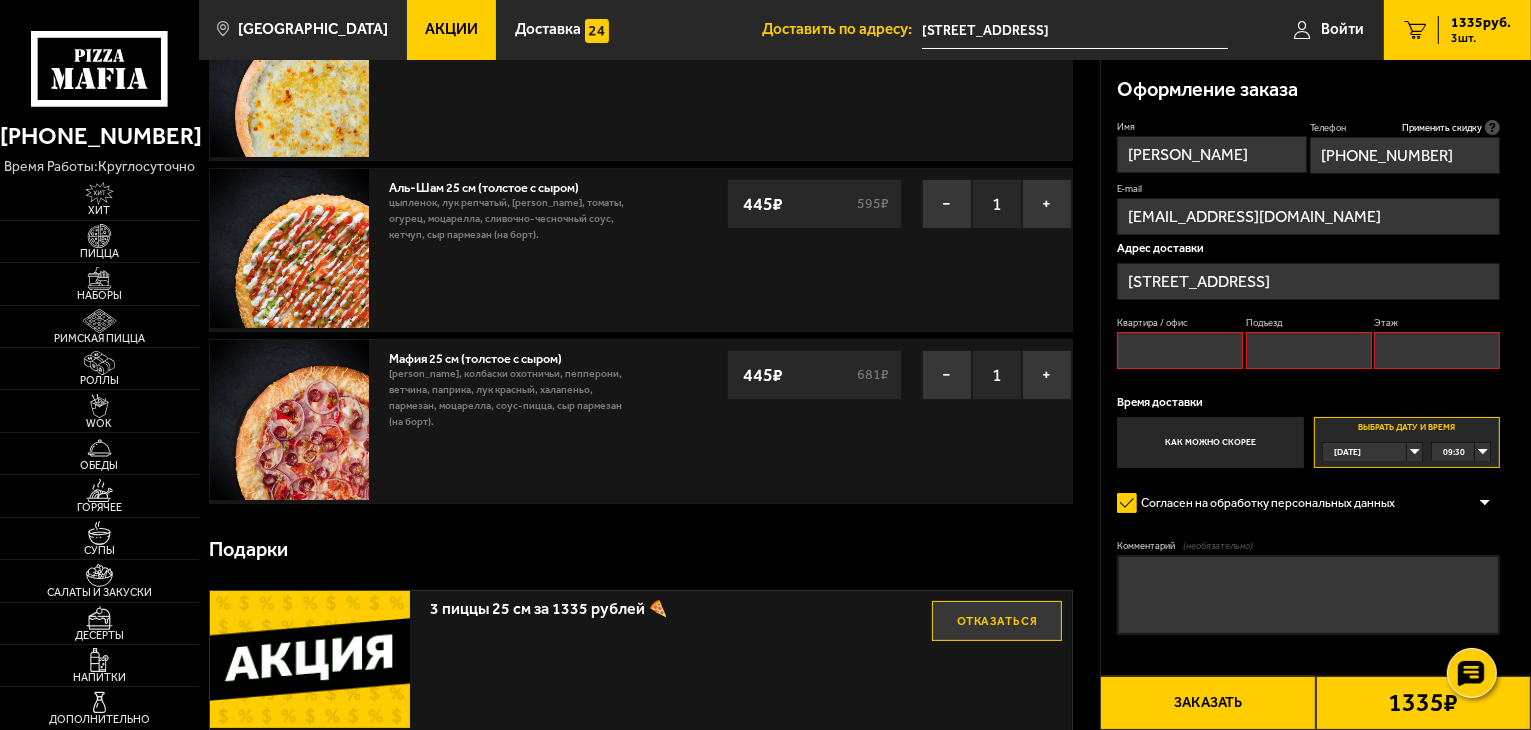 click on "Квартира / офис" at bounding box center [1180, 350] 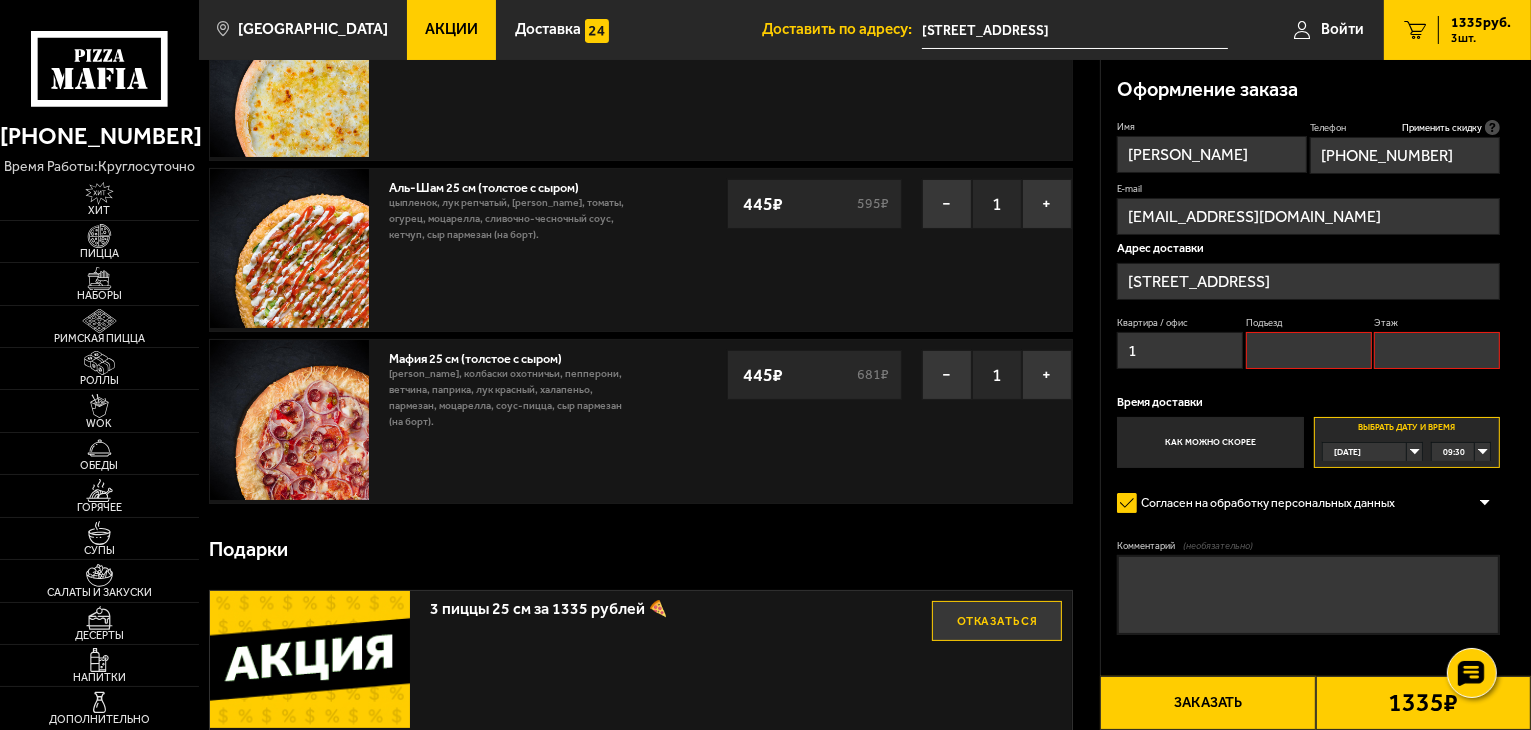 type on "1" 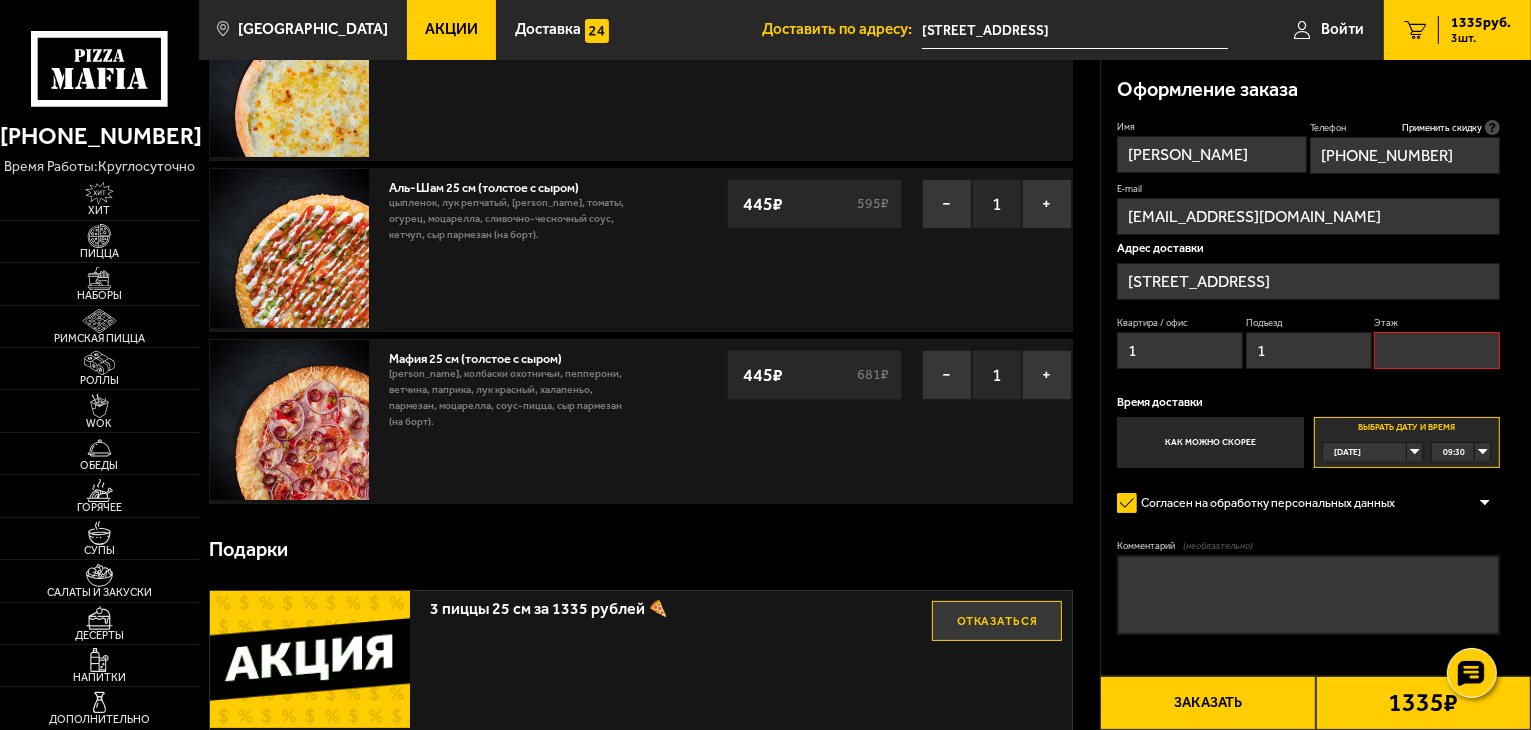 type on "1" 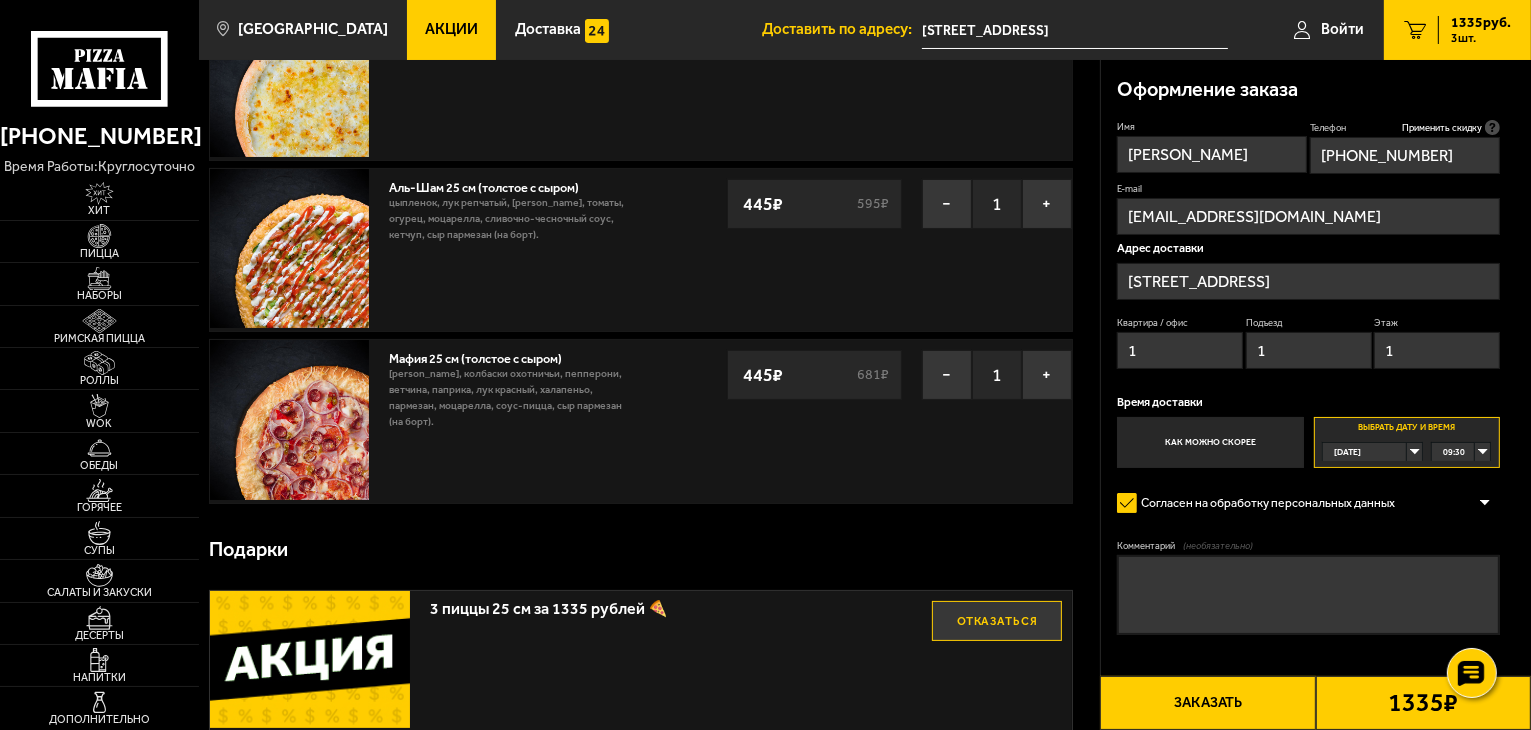 type on "1" 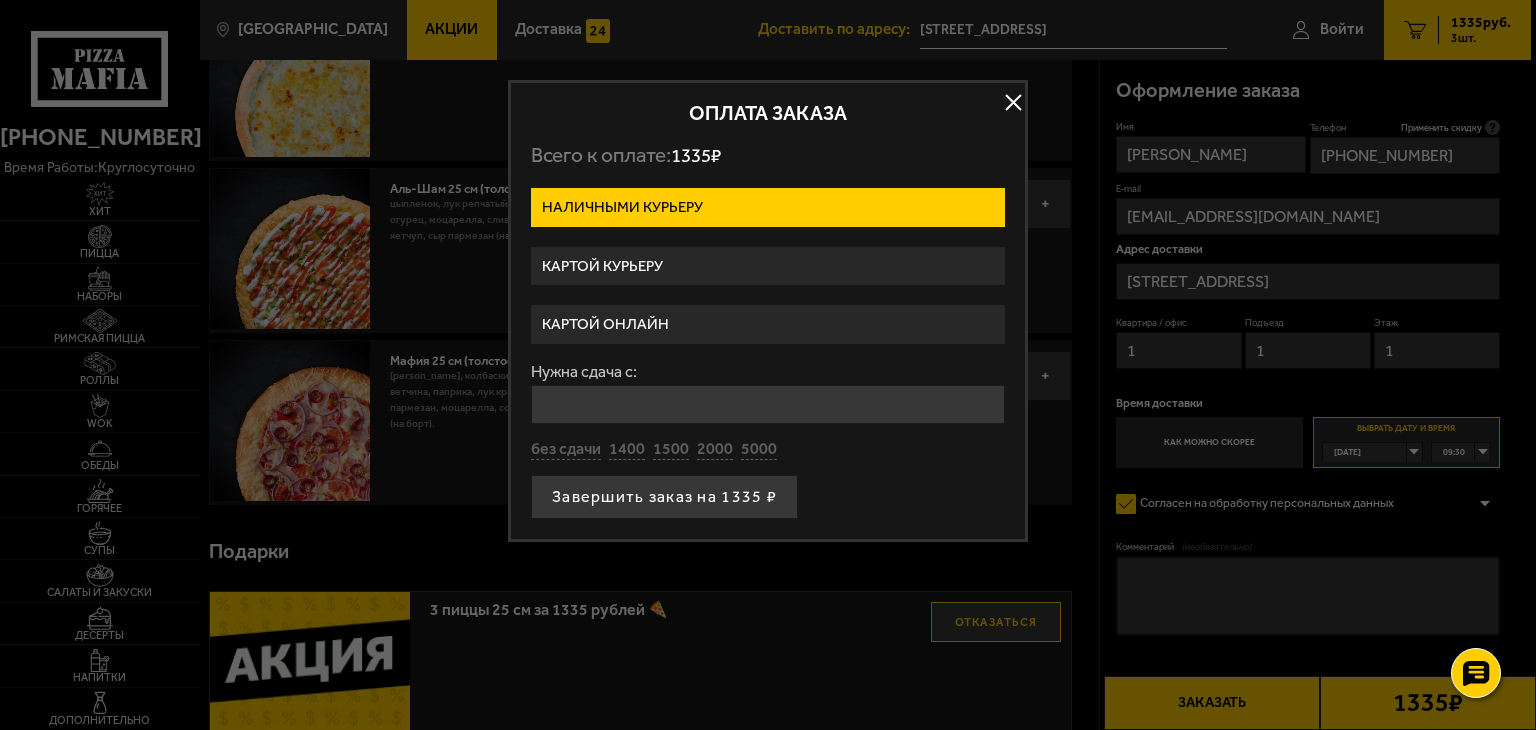 click on "Картой курьеру" at bounding box center [768, 266] 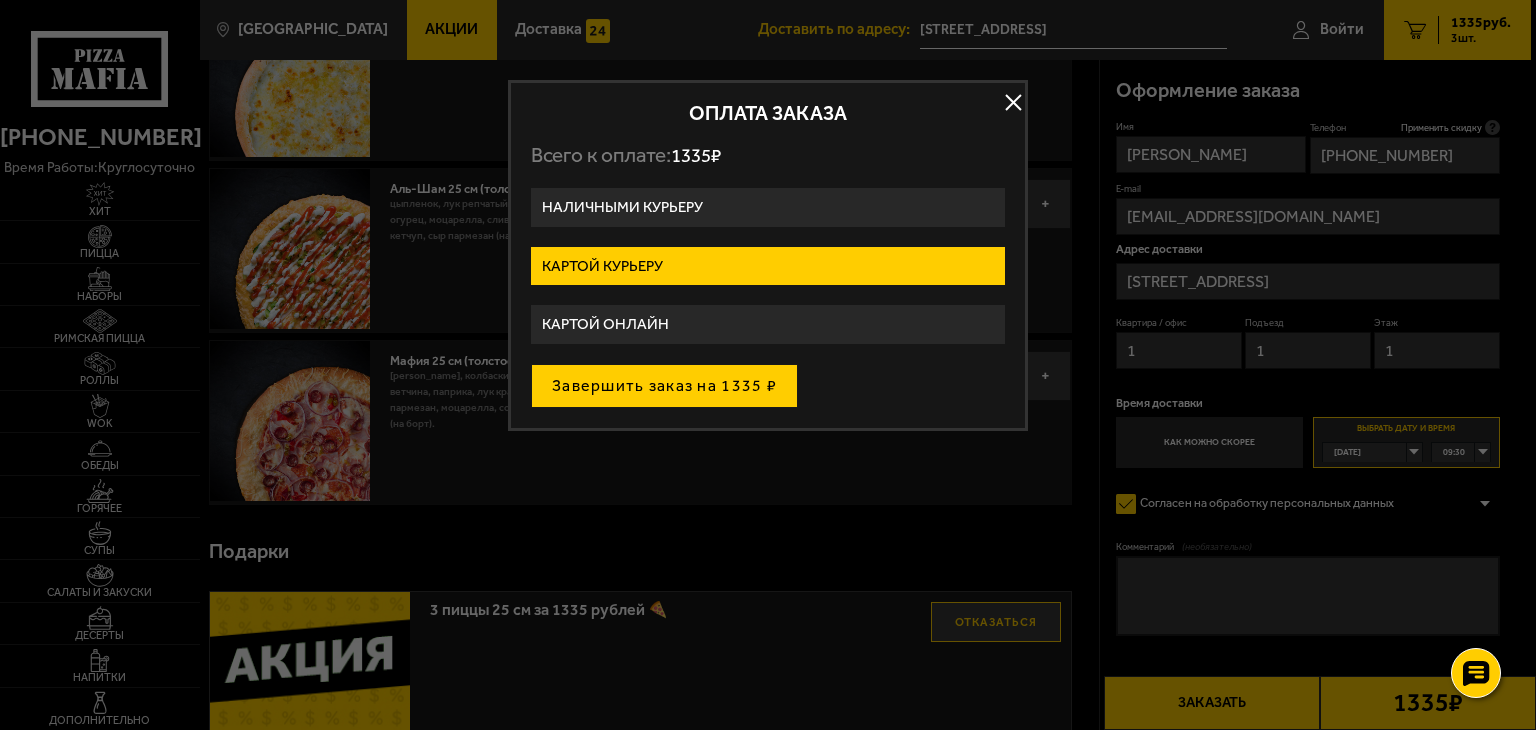 click on "Завершить заказ на 1335 ₽" at bounding box center [664, 386] 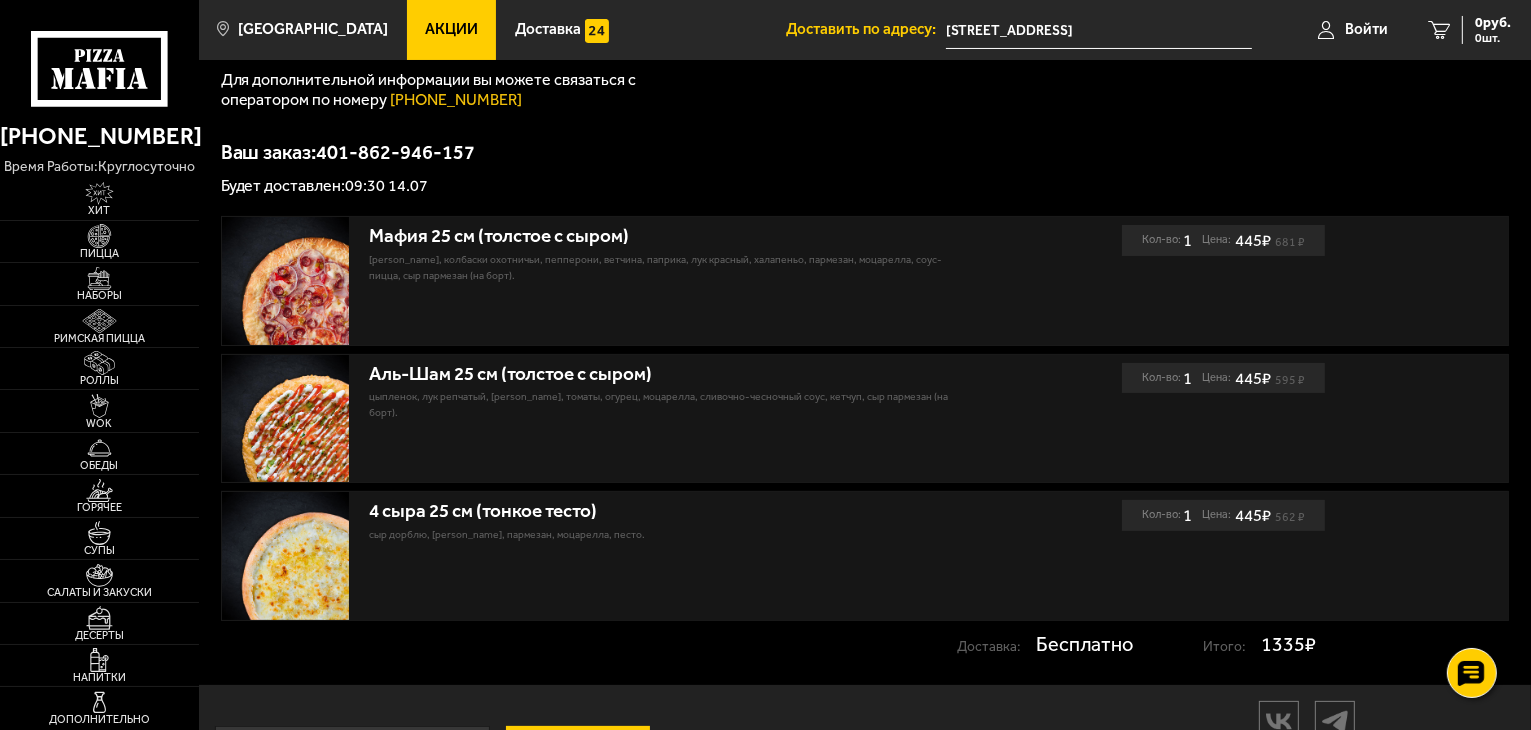scroll, scrollTop: 400, scrollLeft: 0, axis: vertical 